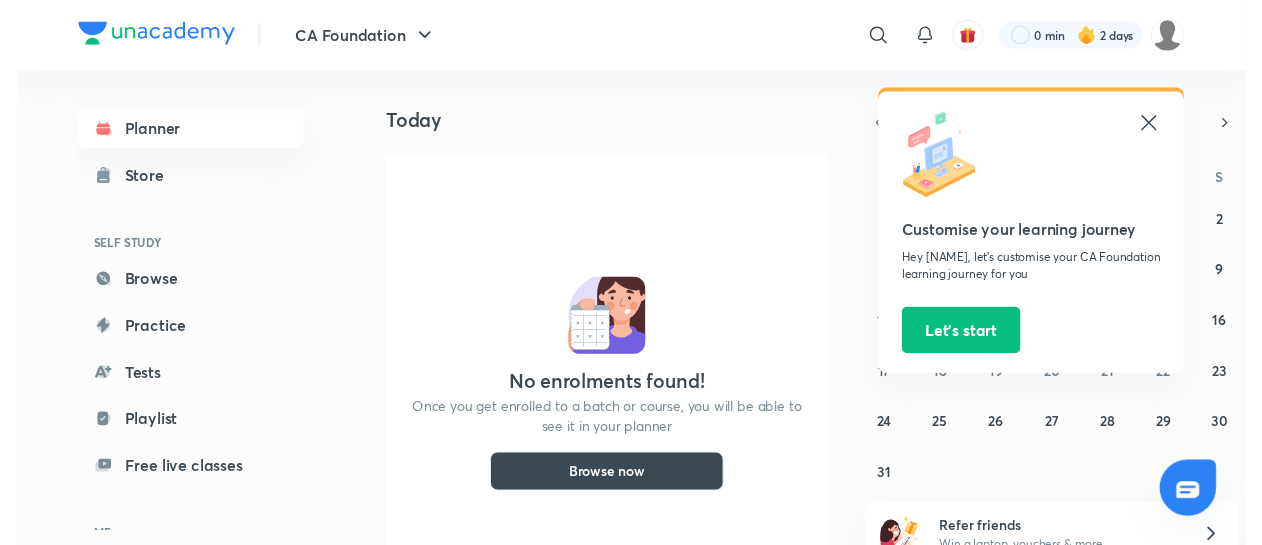 scroll, scrollTop: 0, scrollLeft: 0, axis: both 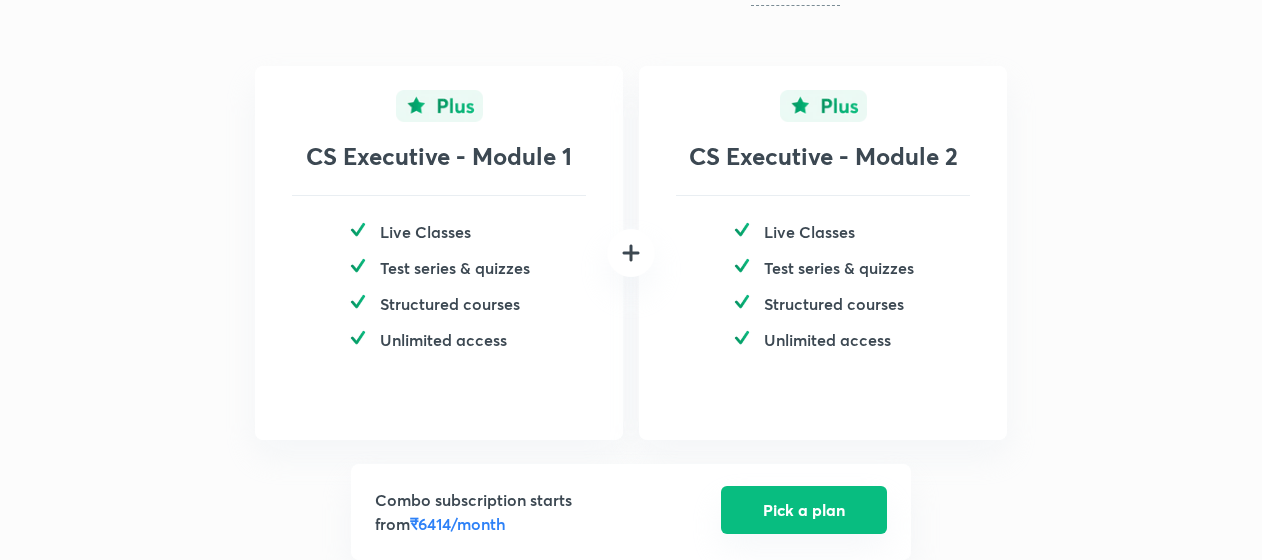 click on "Pick a plan" at bounding box center [804, 510] 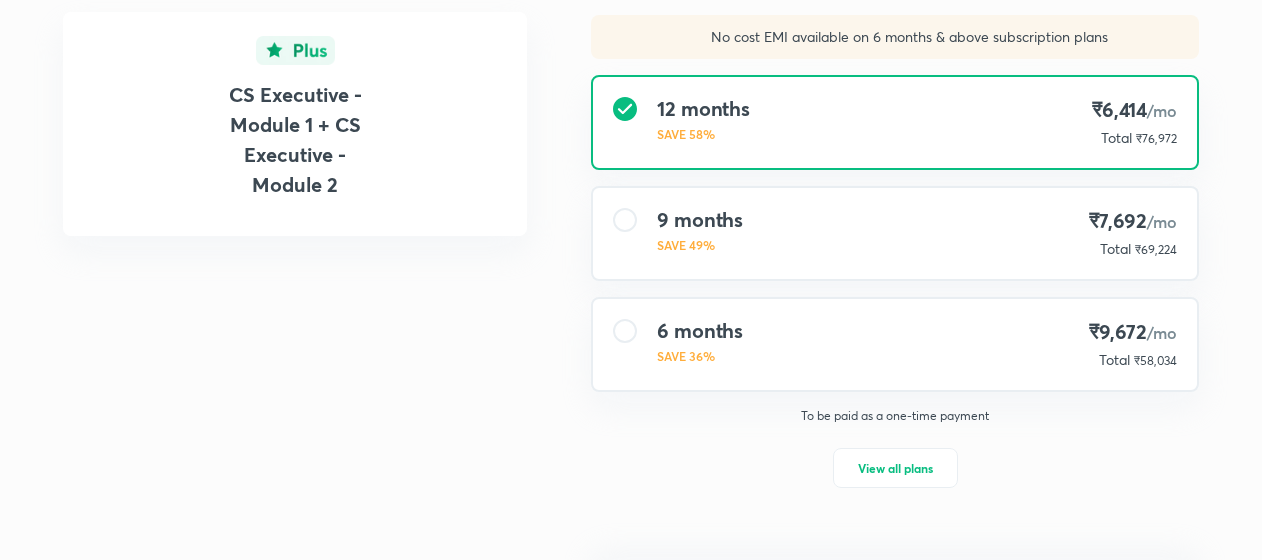 scroll, scrollTop: 0, scrollLeft: 0, axis: both 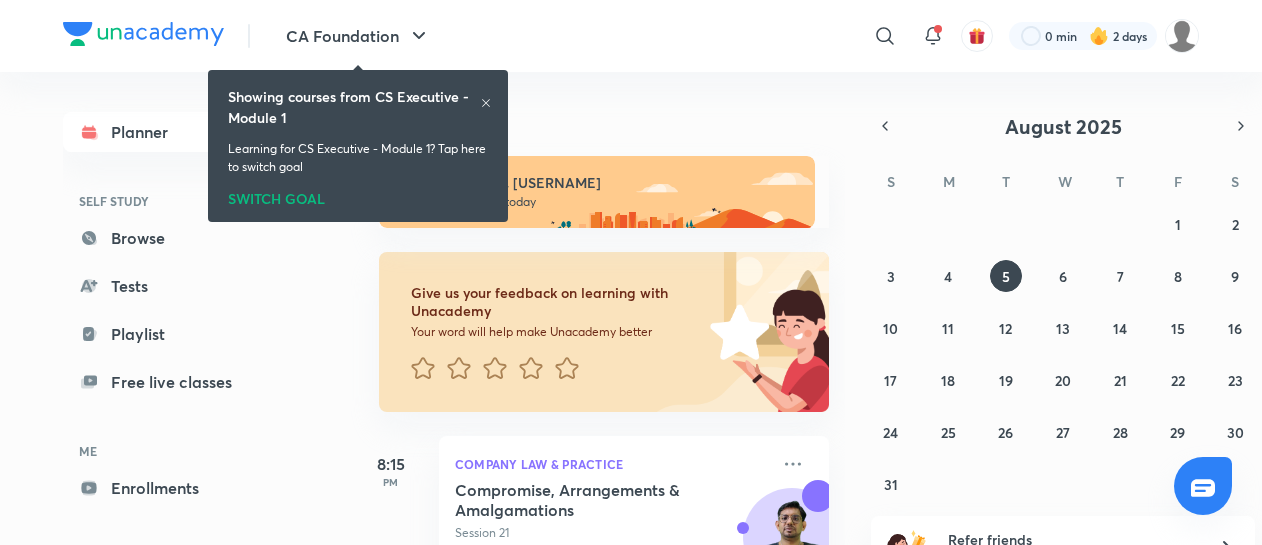 click 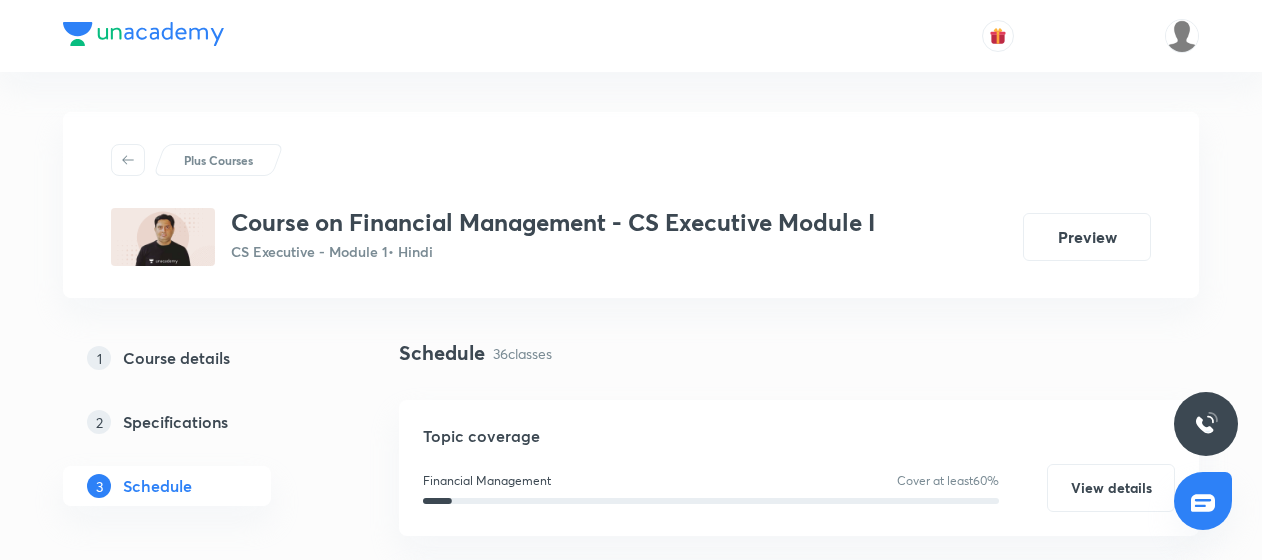 scroll, scrollTop: 0, scrollLeft: 0, axis: both 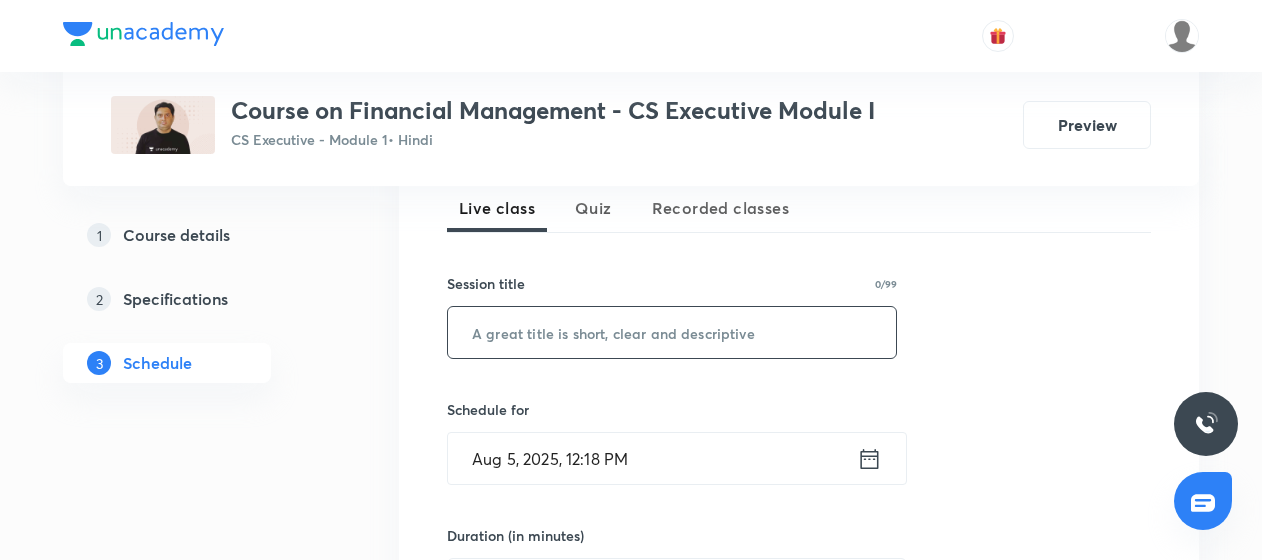 click at bounding box center (672, 332) 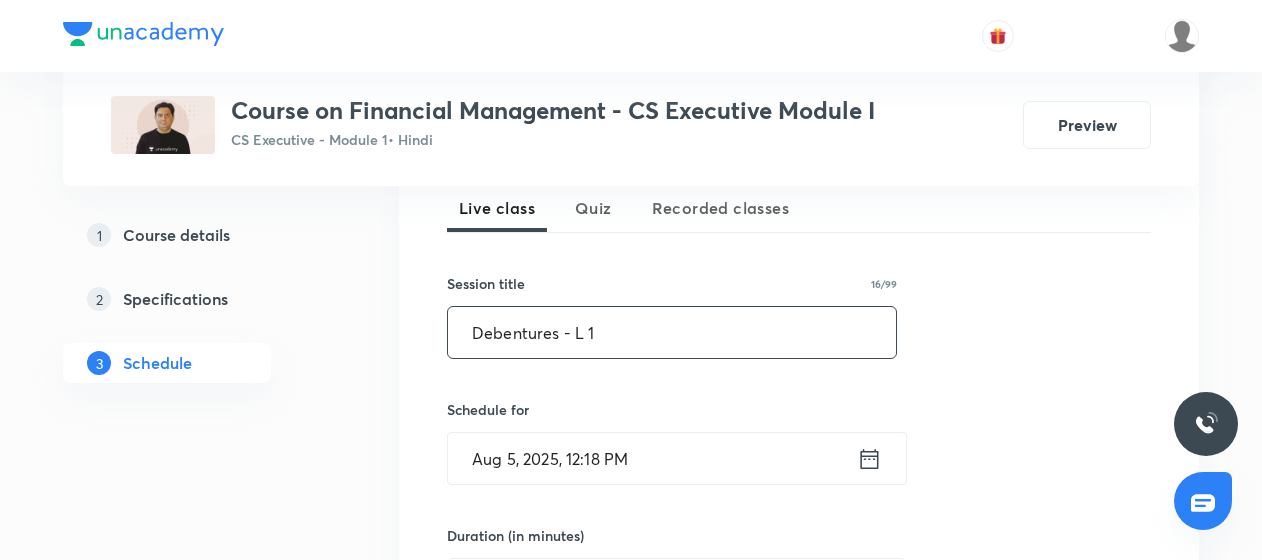 type on "Debentures - L 1" 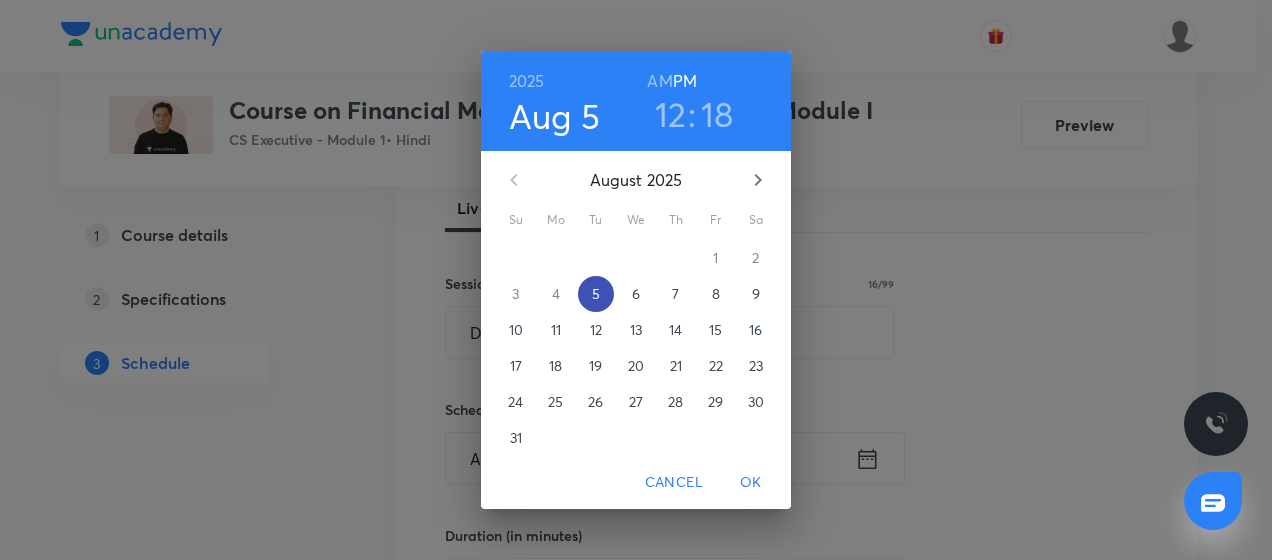 click on "5" at bounding box center [596, 294] 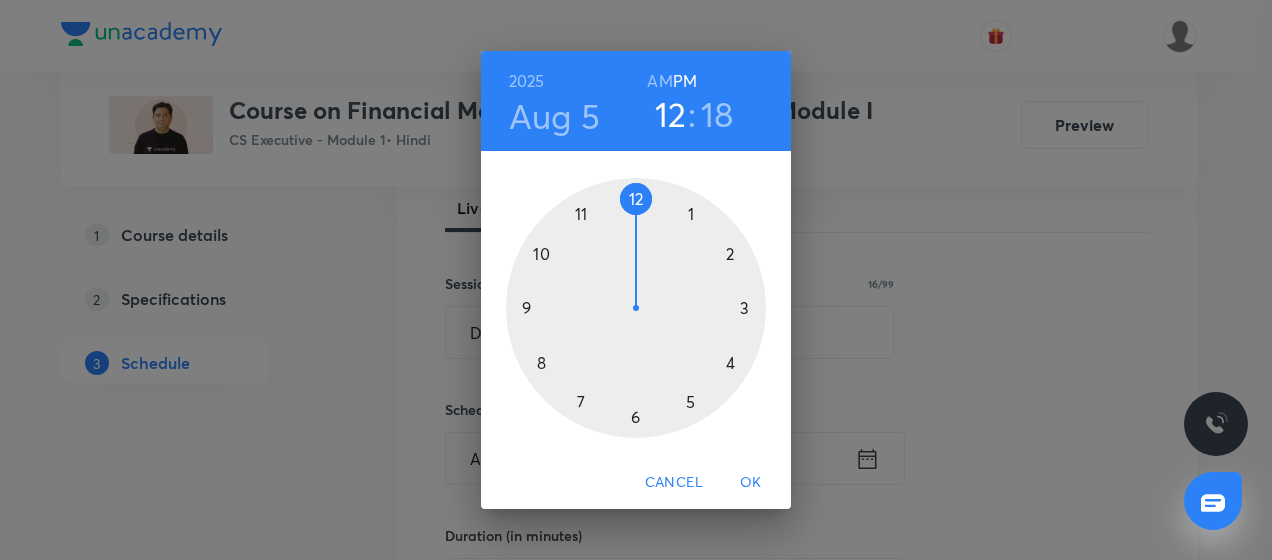 click at bounding box center [636, 308] 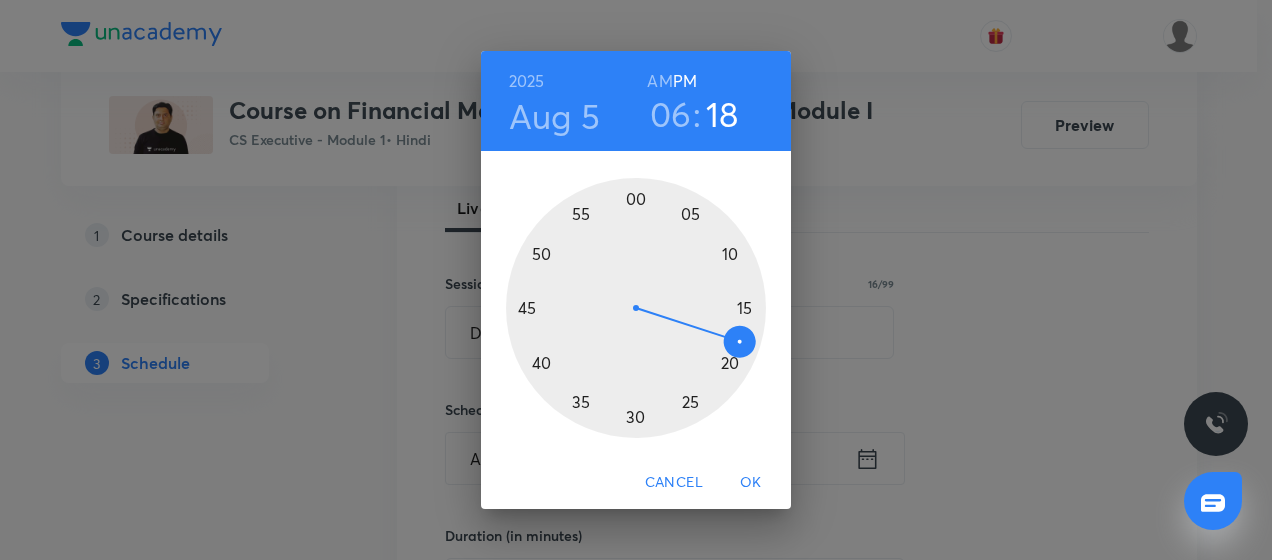 click at bounding box center (636, 308) 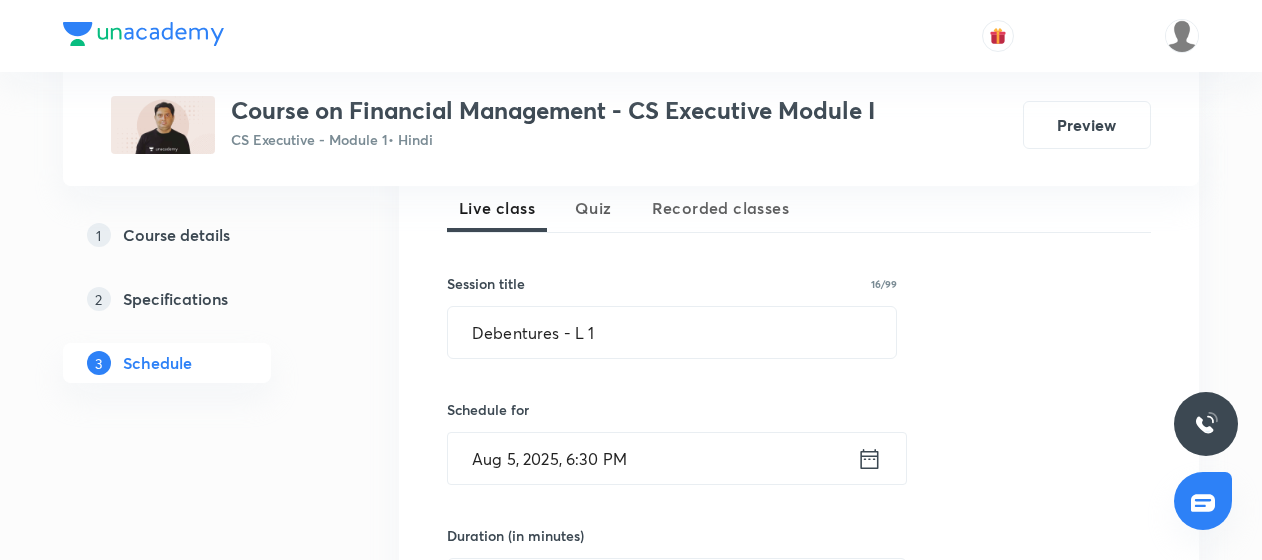 scroll, scrollTop: 615, scrollLeft: 0, axis: vertical 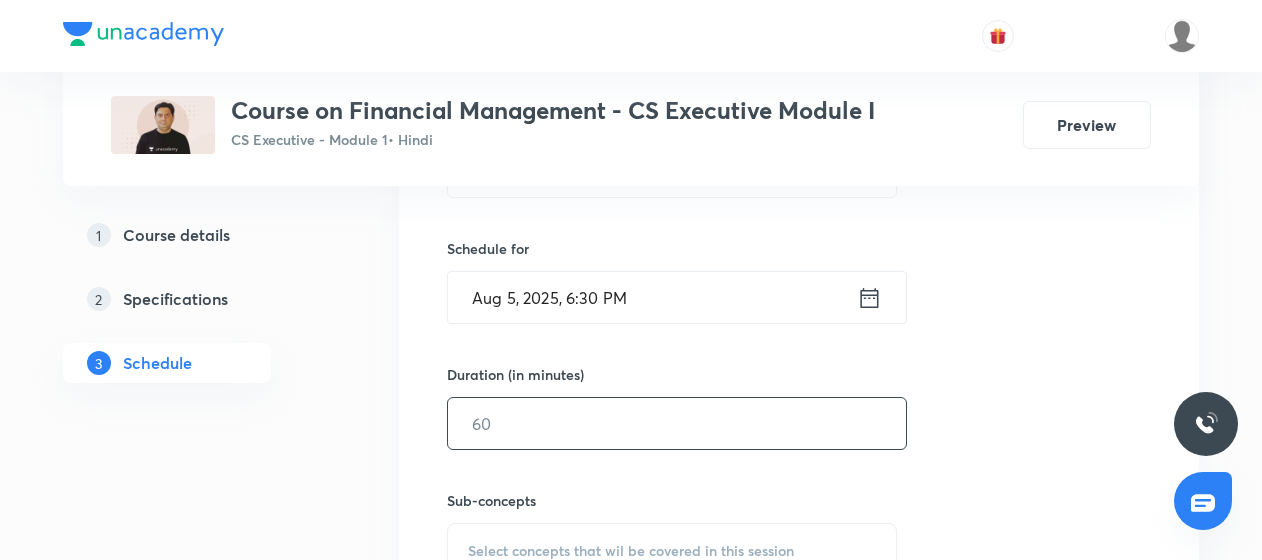 click at bounding box center (677, 423) 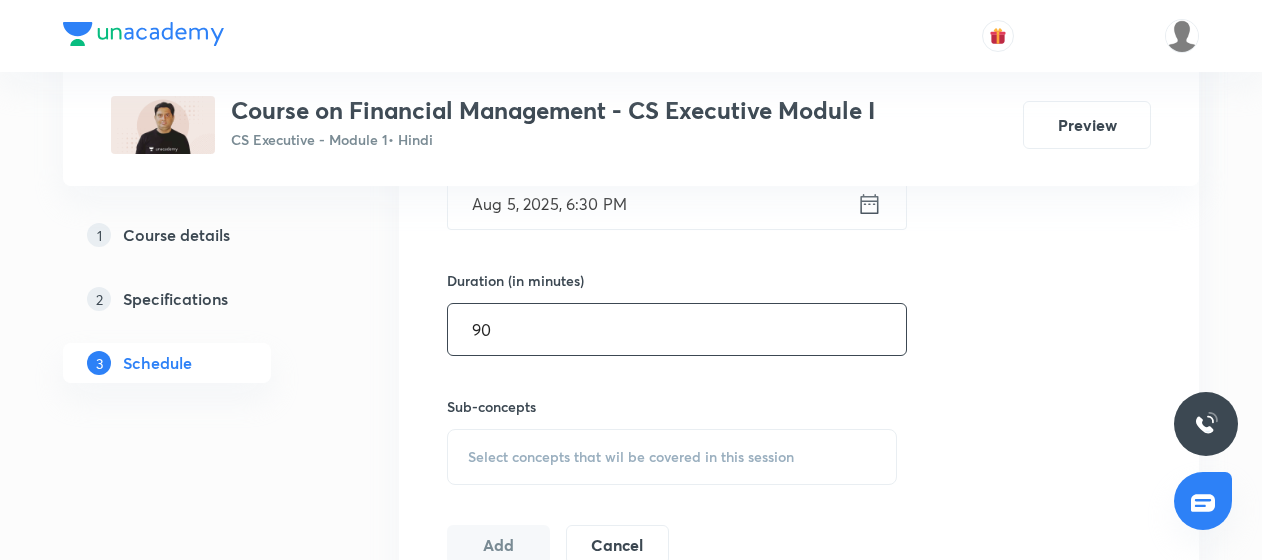 type on "90" 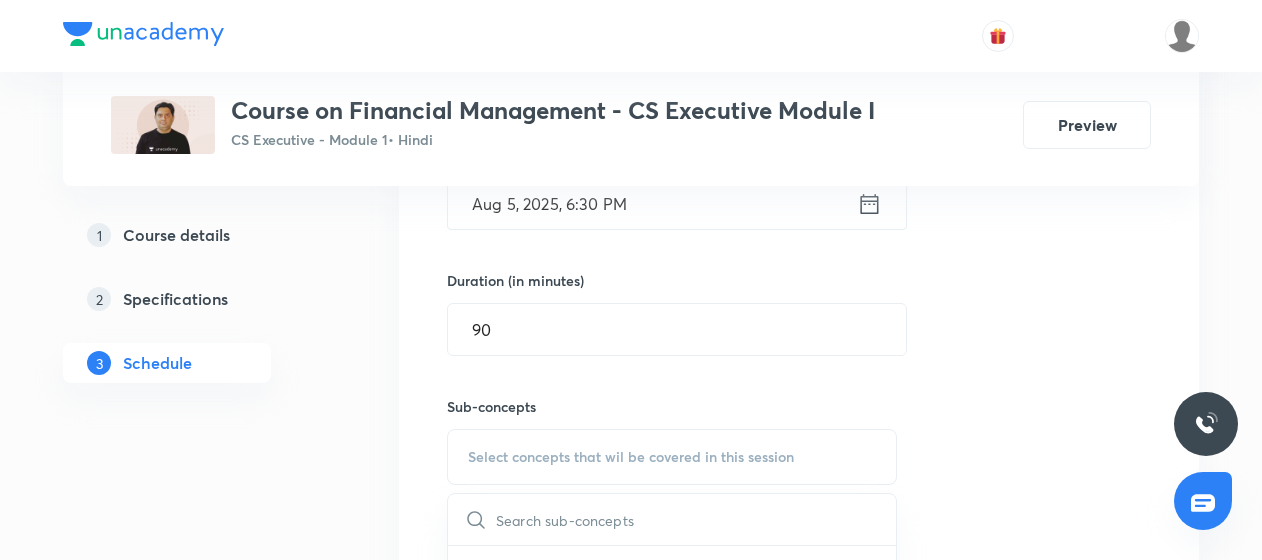 scroll, scrollTop: 809, scrollLeft: 0, axis: vertical 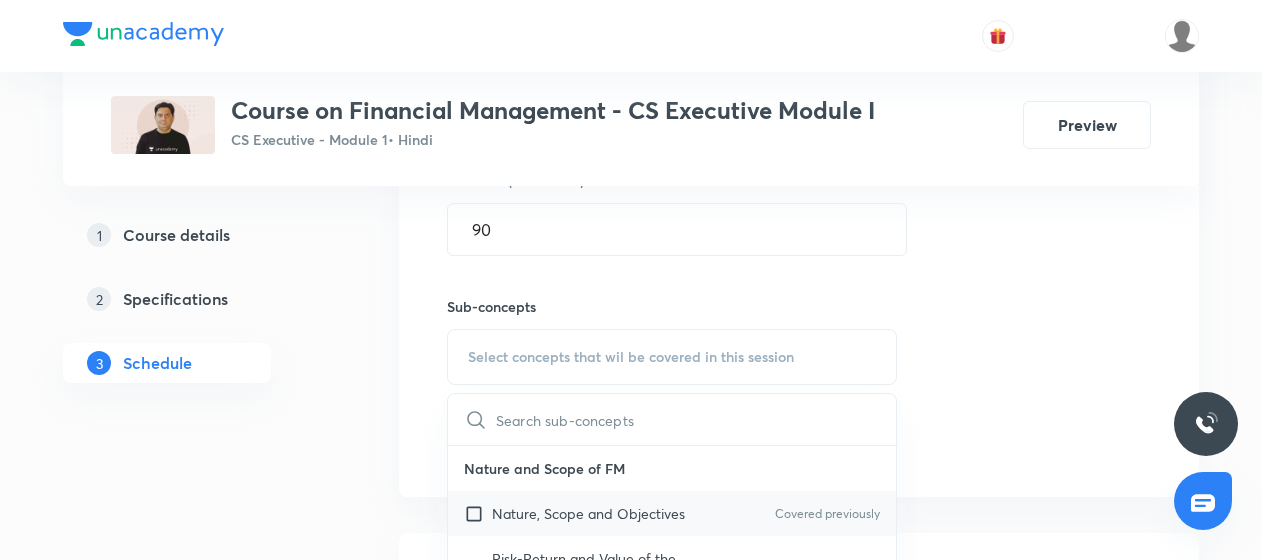 click on "Nature, Scope and Objectives Covered previously" at bounding box center (672, 513) 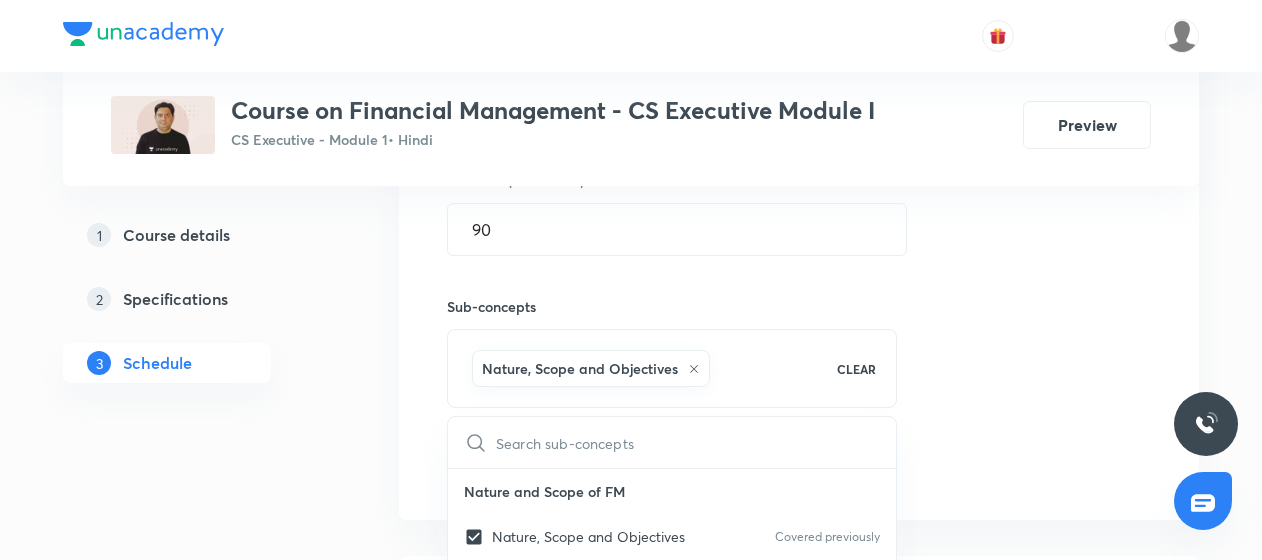 click on "Plus Courses Course on Financial Management - CS Executive Module I CS Executive - Module 1  • Hindi Preview 1 Course details 2 Specifications 3 Schedule Schedule 36  classes Topic coverage Financial Management Cover at least  60 % View details Session  37 Live class Quiz Recorded classes Session title 16/99 Debentures - L 1 ​ Schedule for Aug 5, 2025, 6:30 PM ​ Duration (in minutes) 90 ​ Sub-concepts Nature, Scope and Objectives CLEAR ​ Nature and Scope of FM Nature, Scope and Objectives Covered previously Risk-Return and Value of the Firm Covered previously Objectives of the Firm Profit vs. Wealth Maximisation Covered previously Emerging Roles of Finance Manager Capital Budgeting Compounding and Discounting Capital Budgeting Process Techniques of Capital Budgeting Capital Rationing Risk Evaluation Capital Structure Introduction Optimal Capital Structure Determinants of Capital Structure Theories of Capital Structure EBIT - EPS Analysis EBITDA Analysis Risk and Leverage Sources, Meaning Meaning Add" at bounding box center (631, 2783) 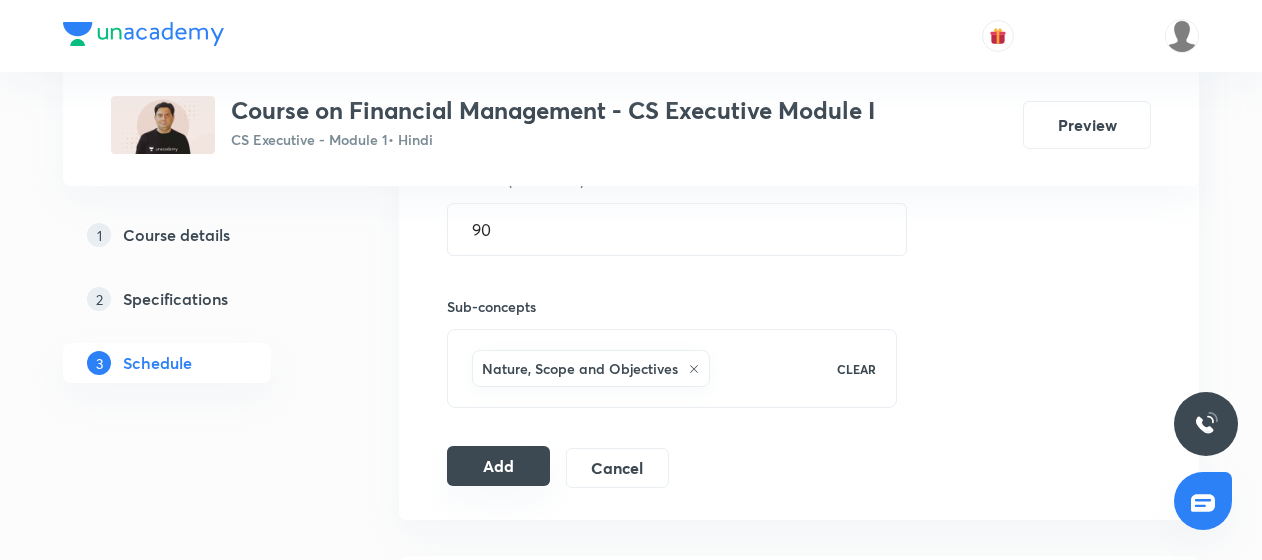 click on "Add" at bounding box center [498, 466] 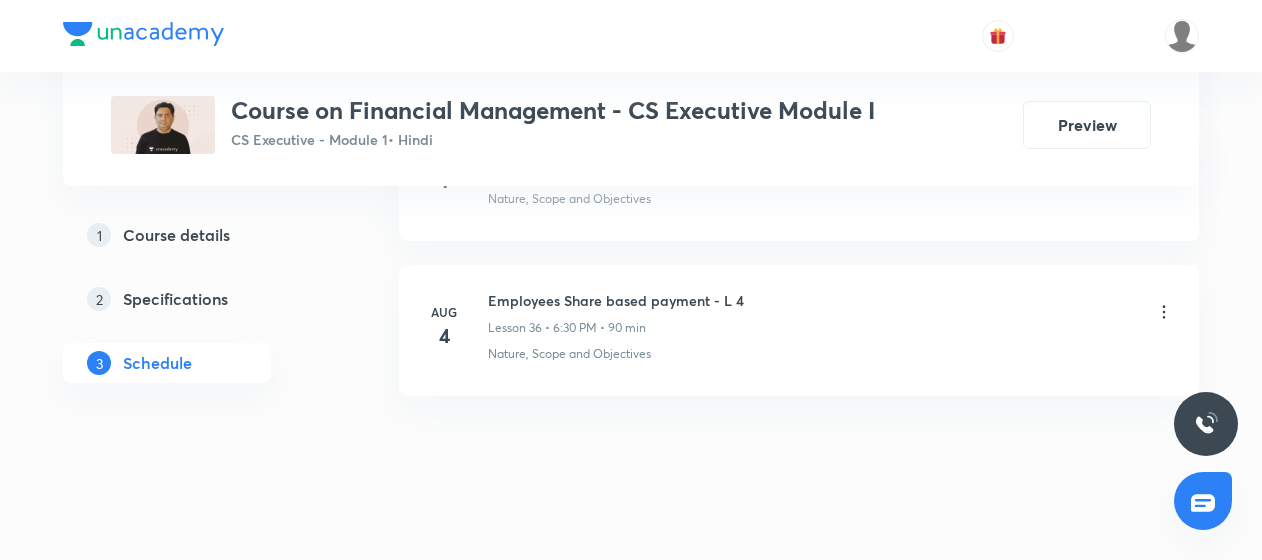 scroll, scrollTop: 5864, scrollLeft: 0, axis: vertical 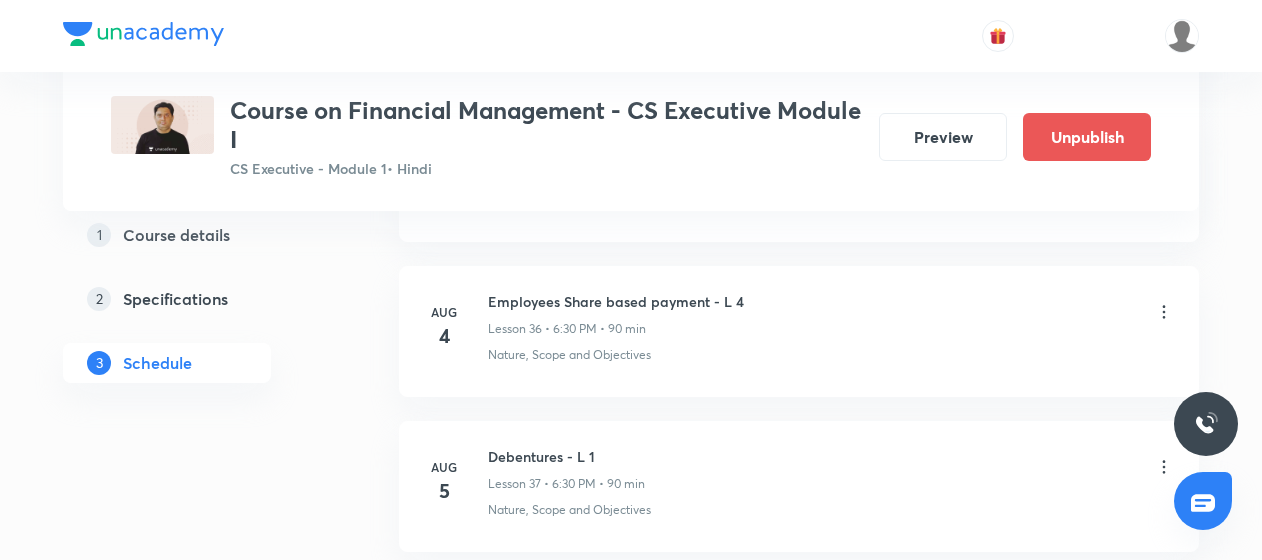 click on "Aug 5 Debentures - L 1 Lesson 37 • 6:30 PM • 90 min Nature, Scope and Objectives" at bounding box center [799, 482] 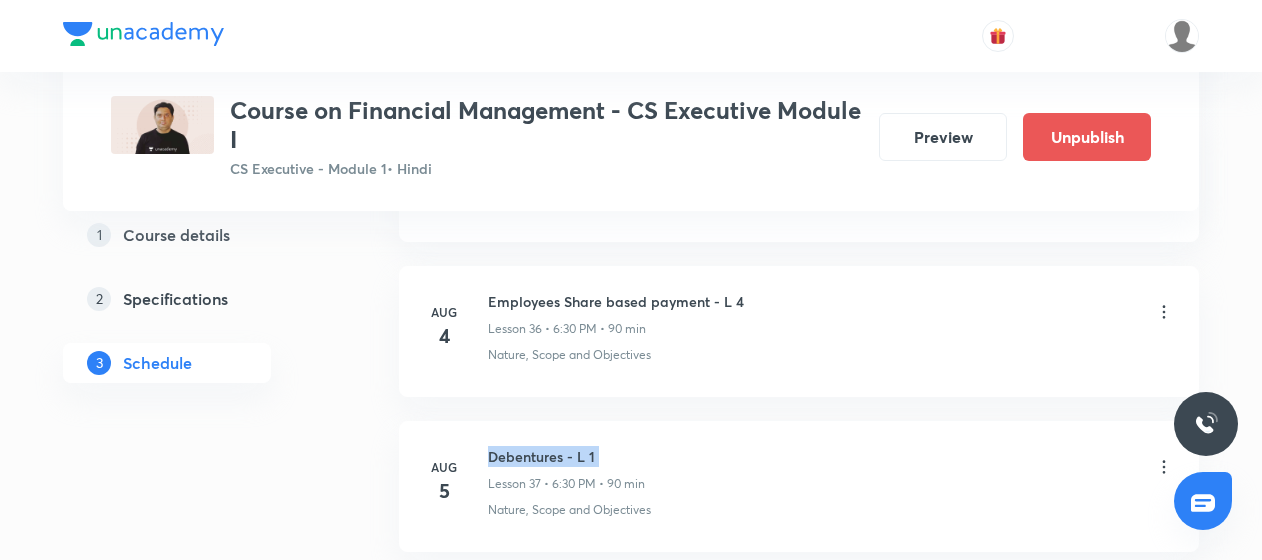 drag, startPoint x: 485, startPoint y: 420, endPoint x: 605, endPoint y: 417, distance: 120.03749 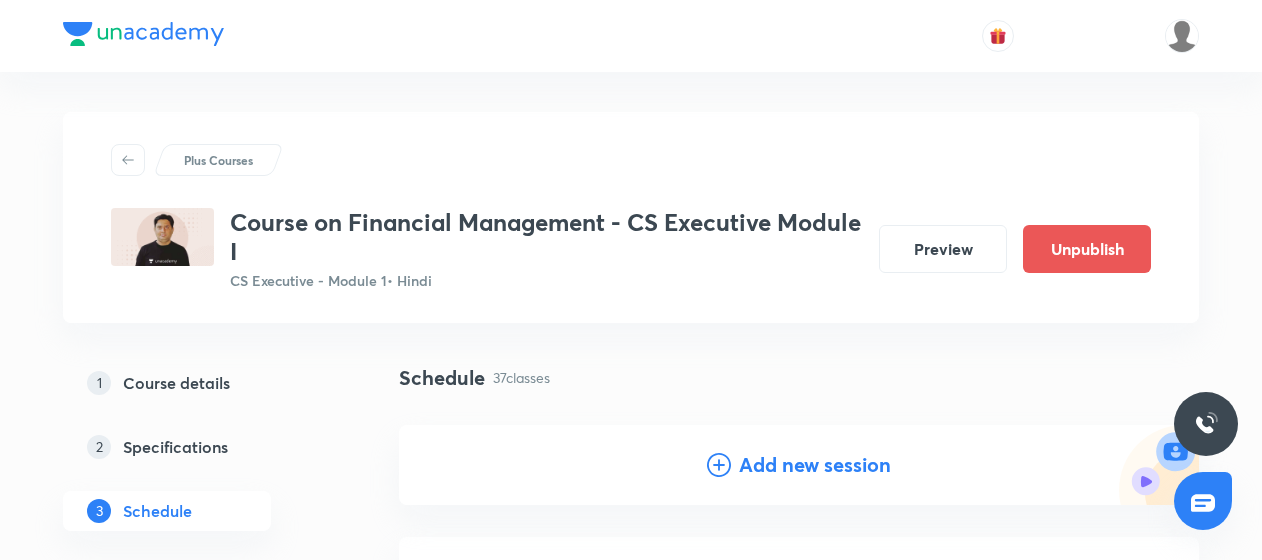 scroll, scrollTop: 252, scrollLeft: 0, axis: vertical 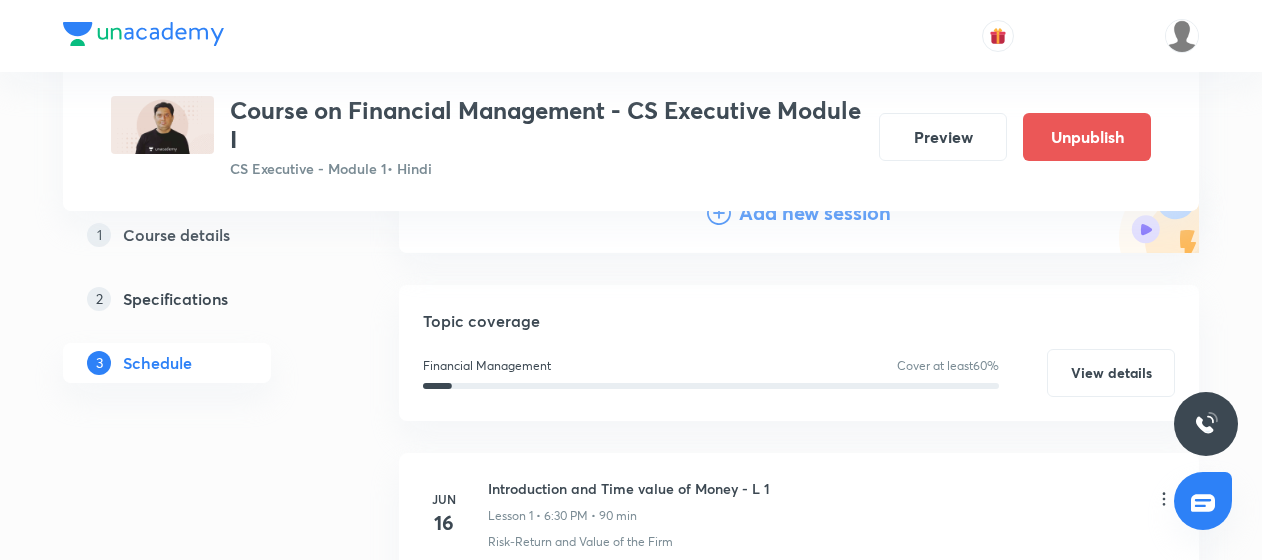 click 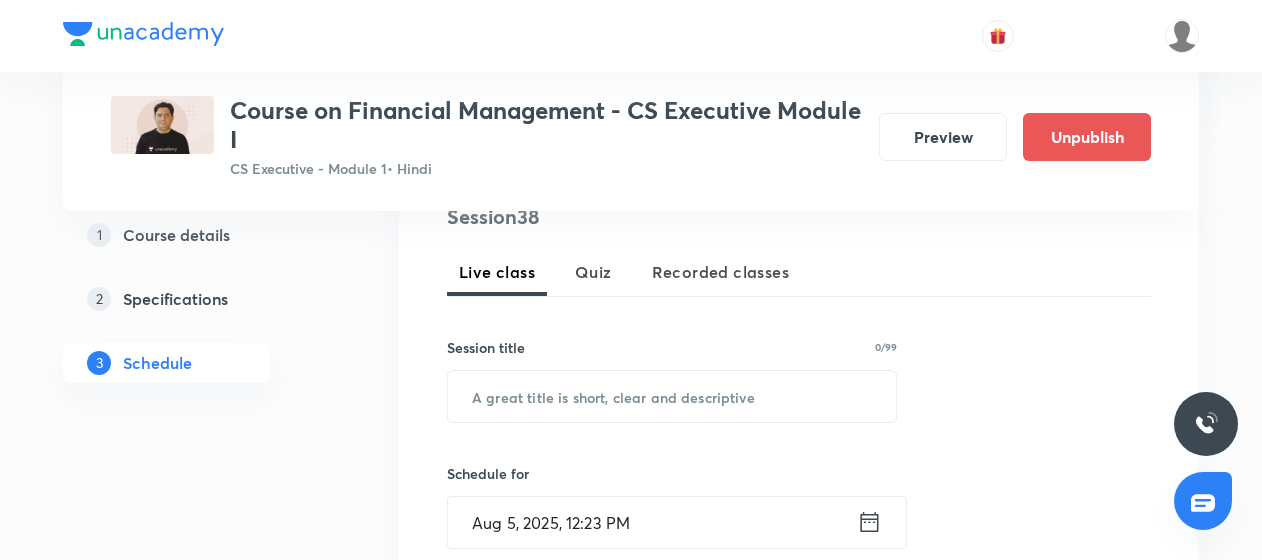 scroll, scrollTop: 416, scrollLeft: 0, axis: vertical 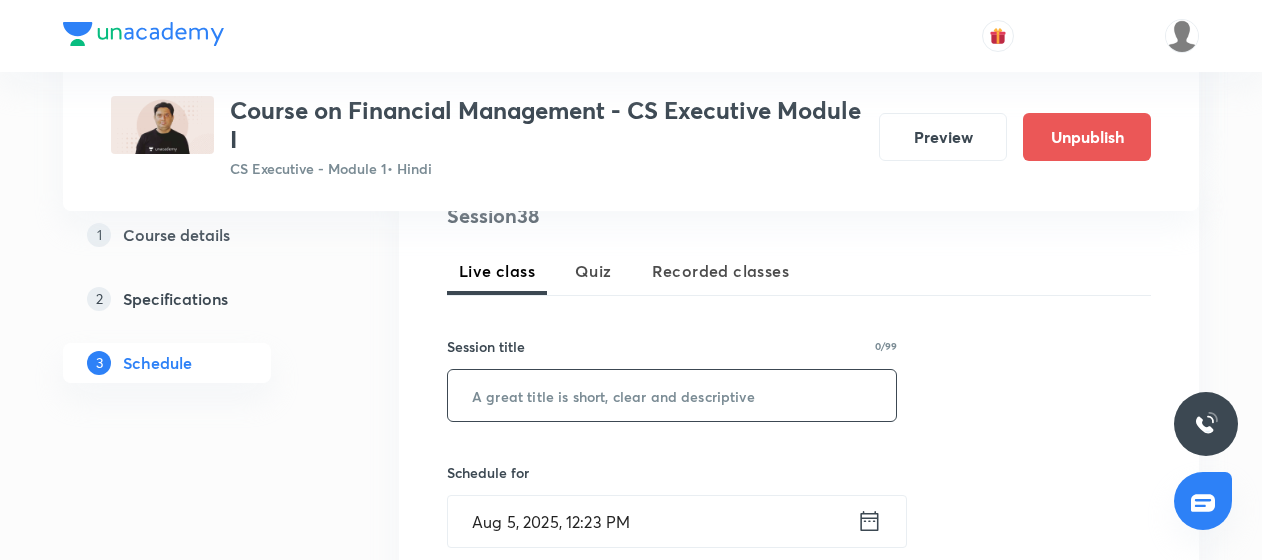 click at bounding box center [672, 395] 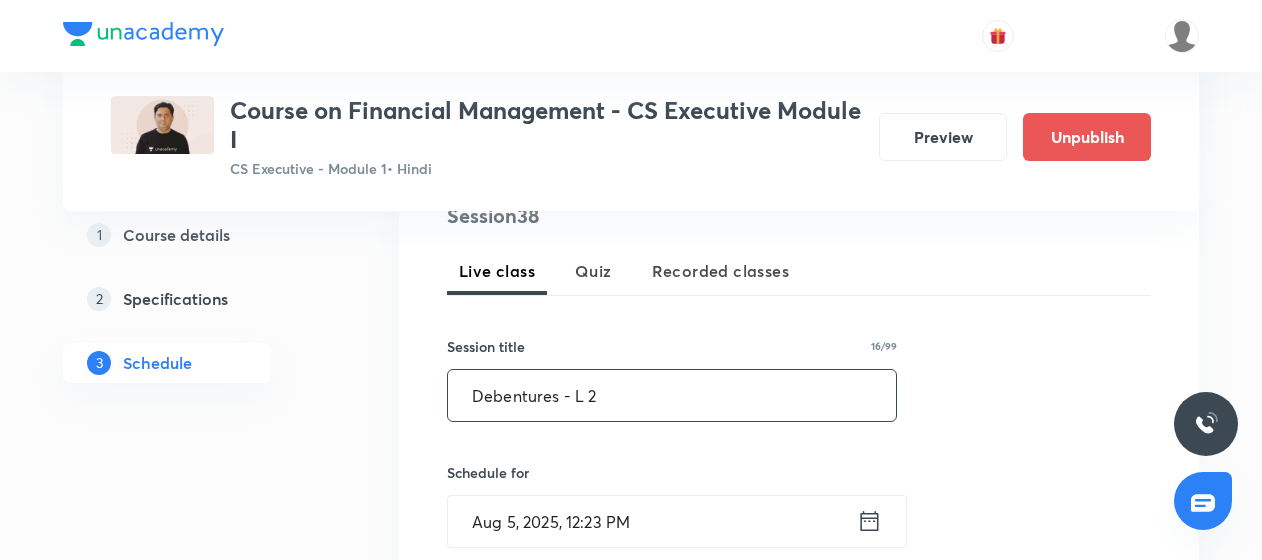 scroll, scrollTop: 524, scrollLeft: 0, axis: vertical 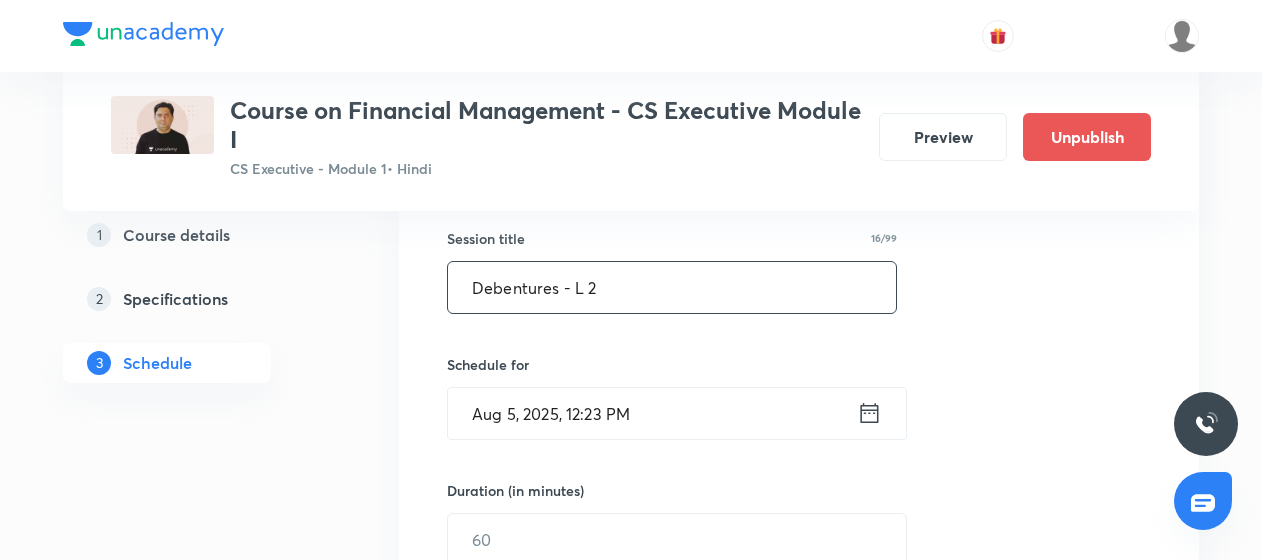 type on "Debentures - L 2" 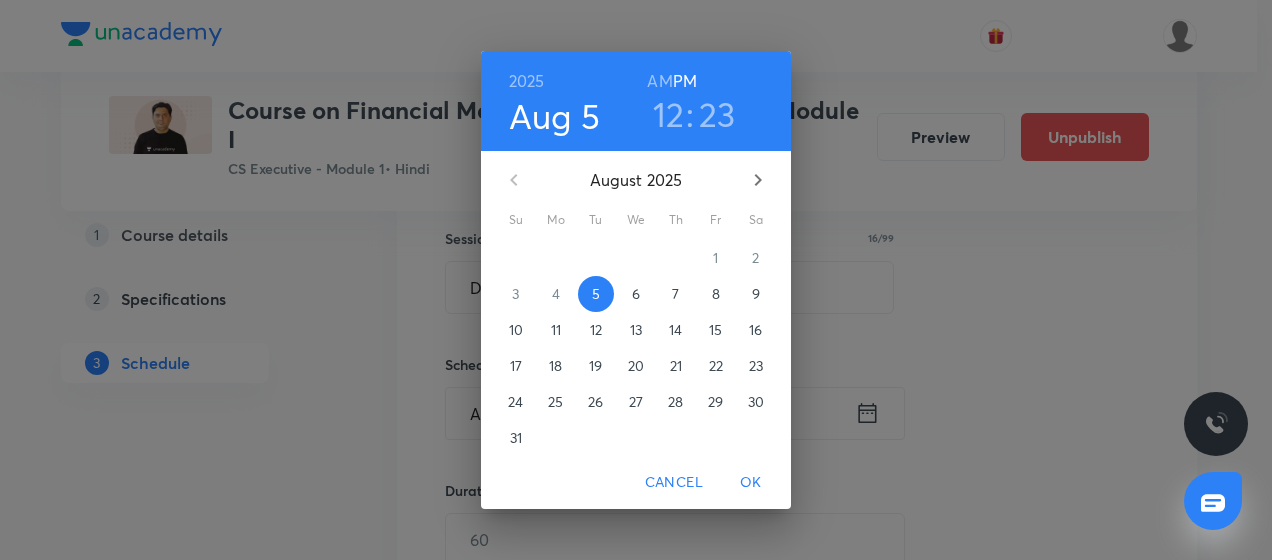 click on "6" at bounding box center (636, 294) 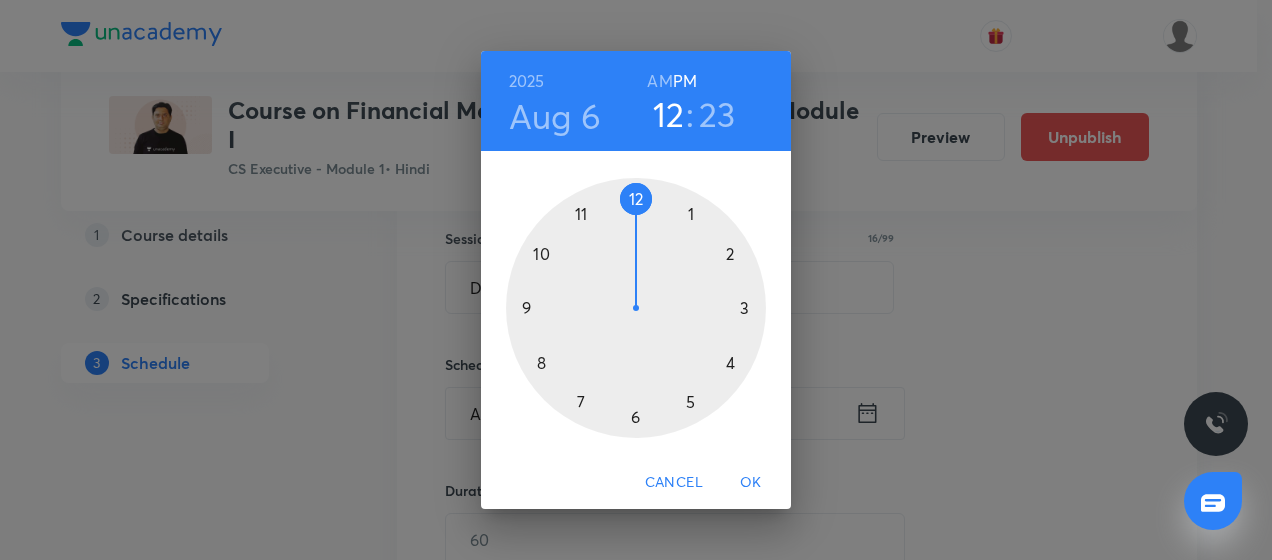 click at bounding box center [636, 308] 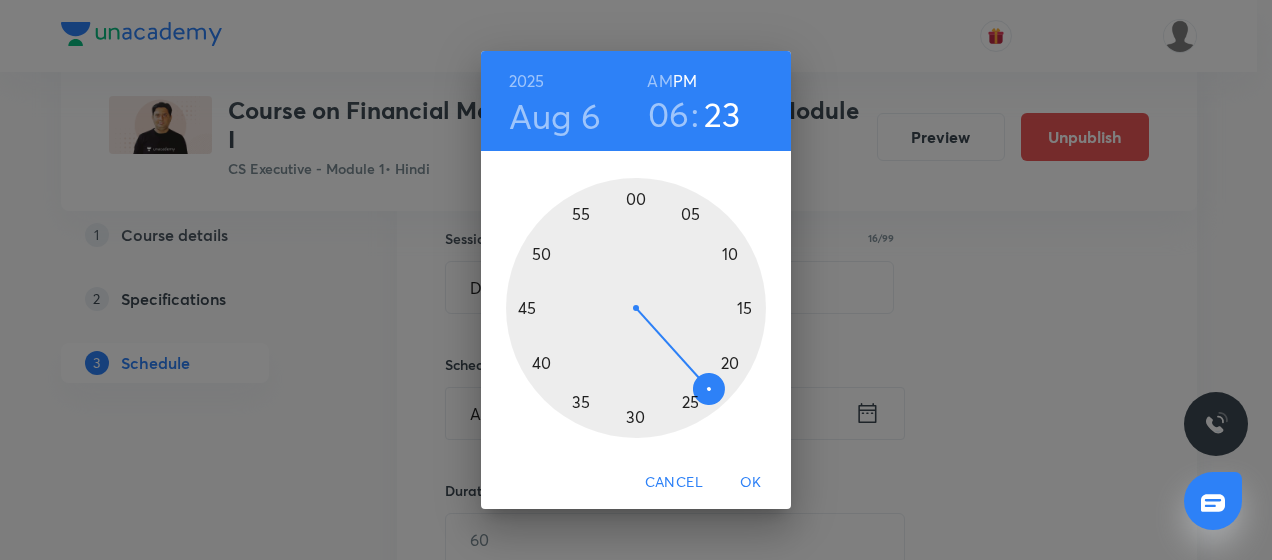 click at bounding box center [636, 308] 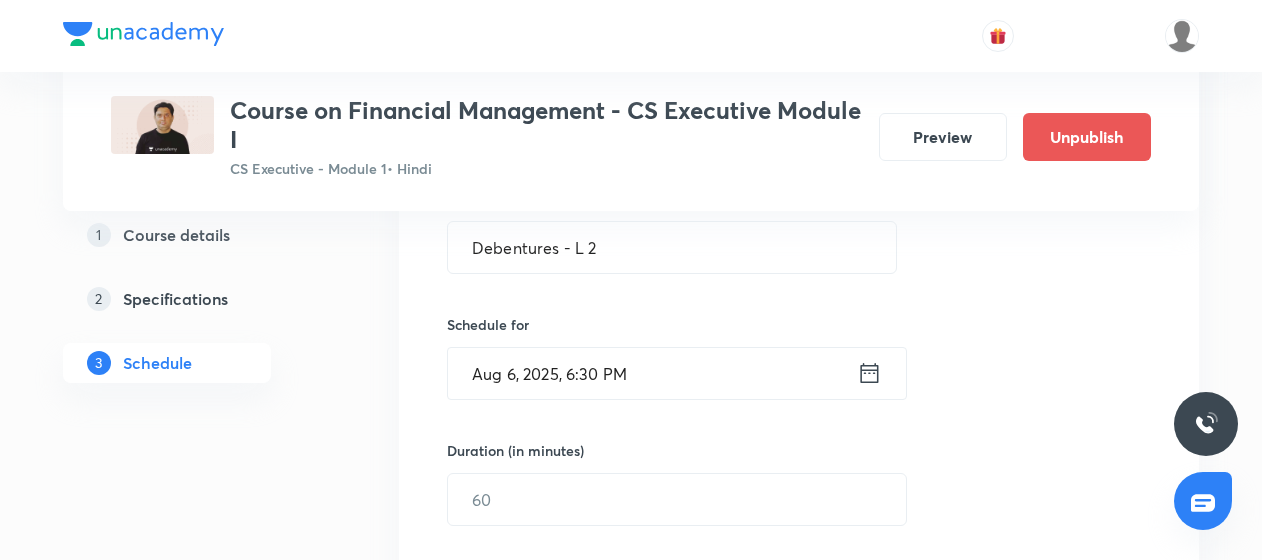 scroll, scrollTop: 568, scrollLeft: 0, axis: vertical 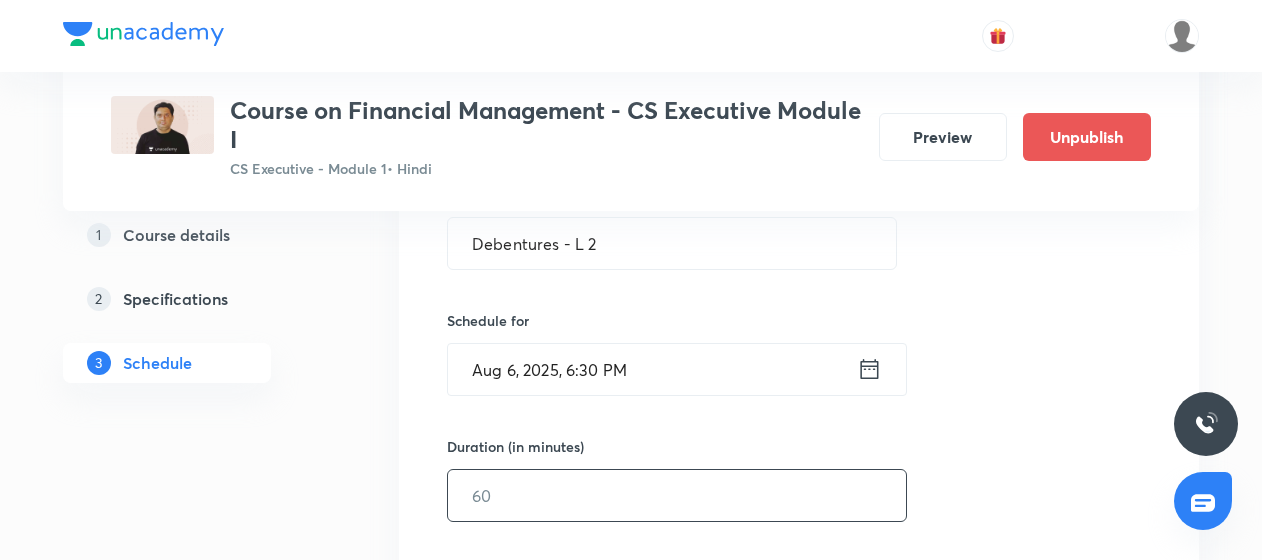 click at bounding box center [677, 495] 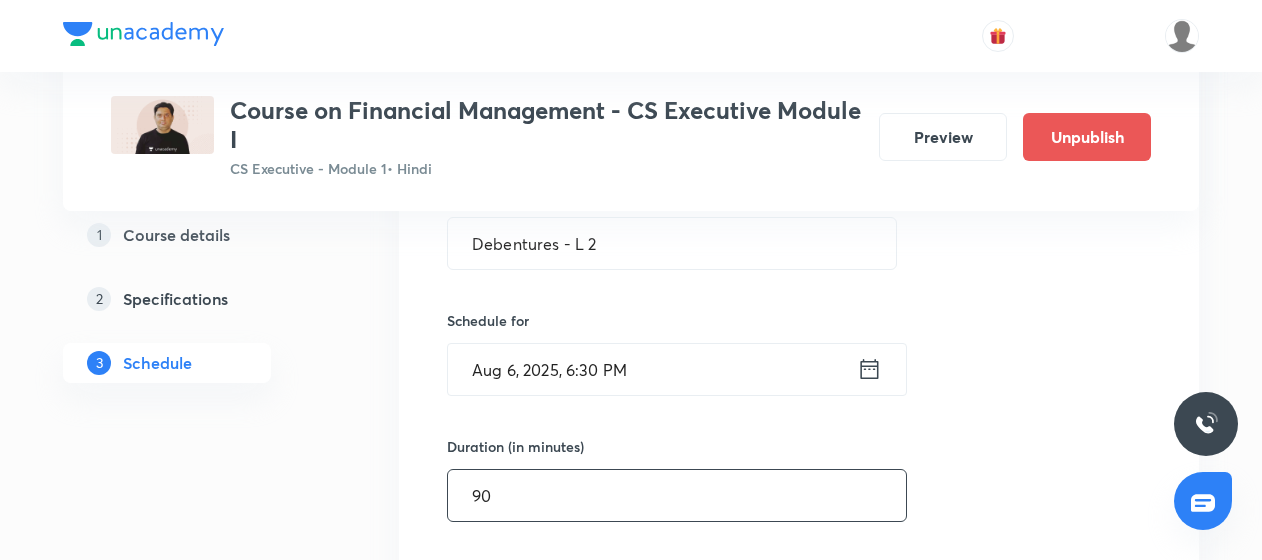 scroll, scrollTop: 763, scrollLeft: 0, axis: vertical 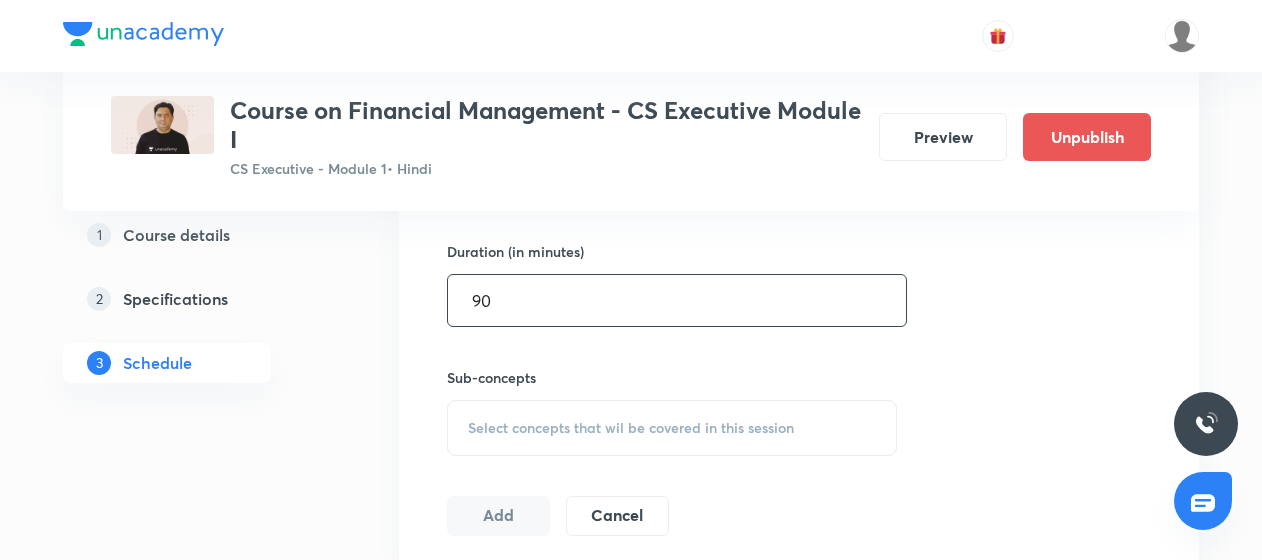 type on "90" 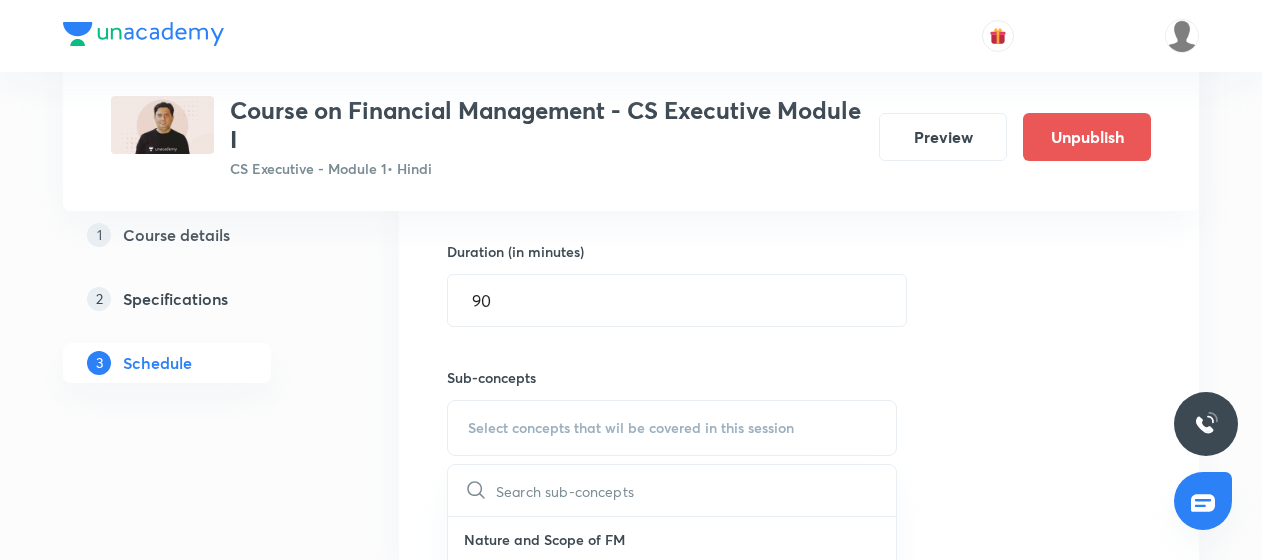 scroll, scrollTop: 857, scrollLeft: 0, axis: vertical 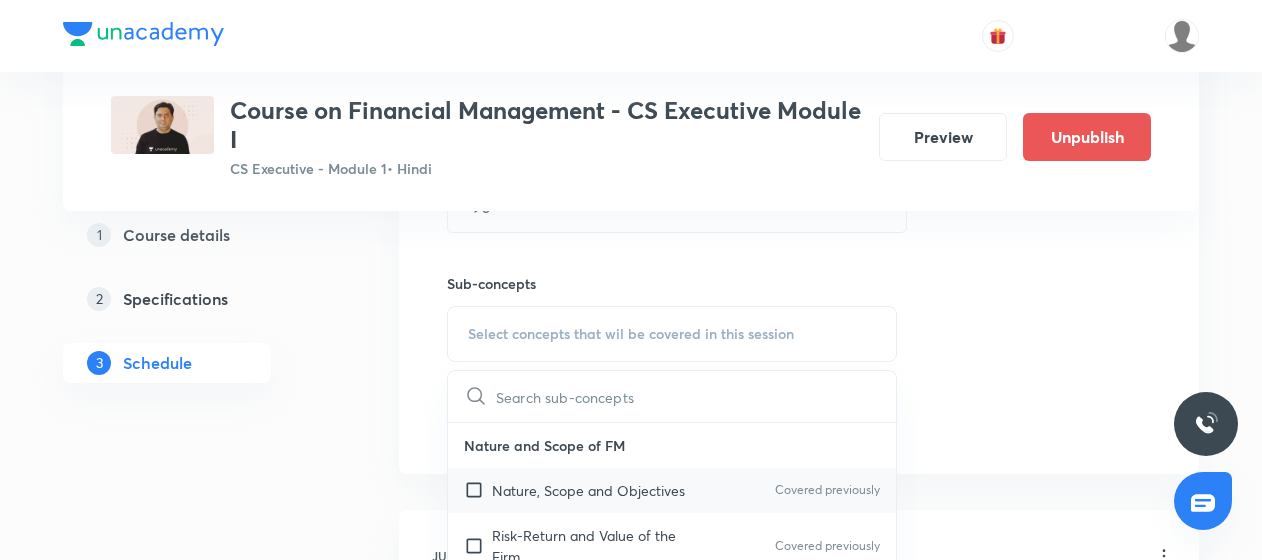 click at bounding box center [478, 490] 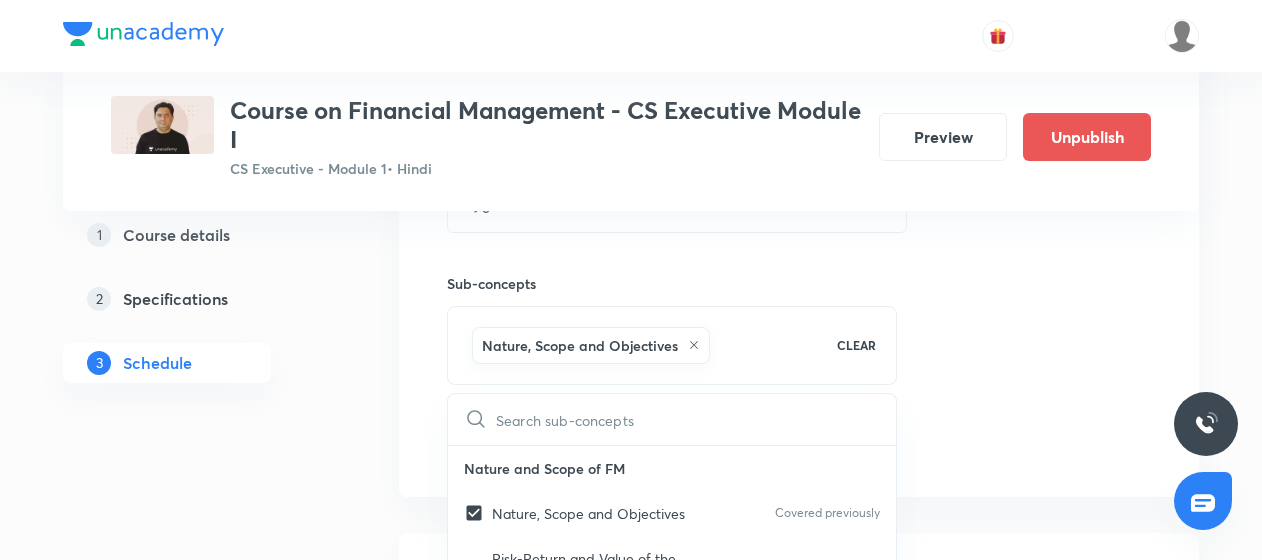 click on "Session  38 Live class Quiz Recorded classes Session title 16/99 Debentures - L 2 ​ Schedule for Aug 6, 2025, 6:30 PM ​ Duration (in minutes) 90 ​ Sub-concepts Nature, Scope and Objectives CLEAR ​ Nature and Scope of FM Nature, Scope and Objectives Covered previously Risk-Return and Value of the Firm Covered previously Objectives of the Firm Profit vs. Wealth Maximisation Covered previously Emerging Roles of Finance Manager Capital Budgeting Compounding and Discounting Capital Budgeting Process Techniques of Capital Budgeting Capital Rationing Risk Evaluation Capital Structure Introduction Optimal Capital Structure Determinants of Capital Structure Theories of Capital Structure EBIT - EPS Analysis EBITDA Analysis Risk and Leverage Effects - Leverage on Share Return Sources of Raising Finance & COC Sources, Meaning Factors Affecting Cost of Capital Methods for Calculating COC Weighted Average Cost of Capital Marginal Cost of Capital Project Finance Project Planning Project Appraisal by FIs Meaning Add" at bounding box center [799, 112] 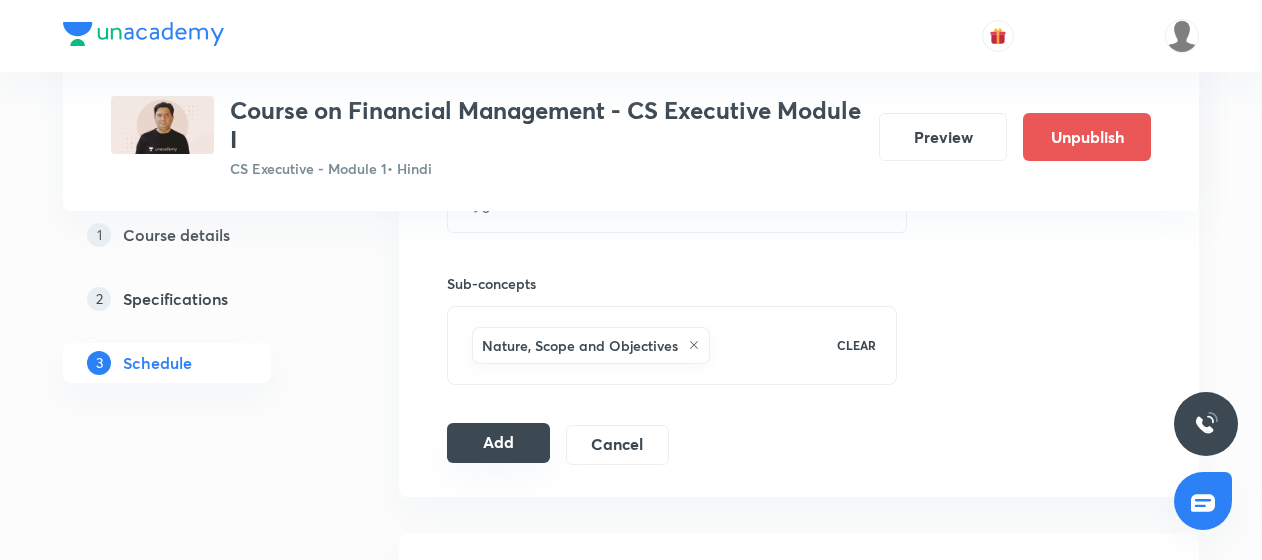 click on "Add" at bounding box center (498, 443) 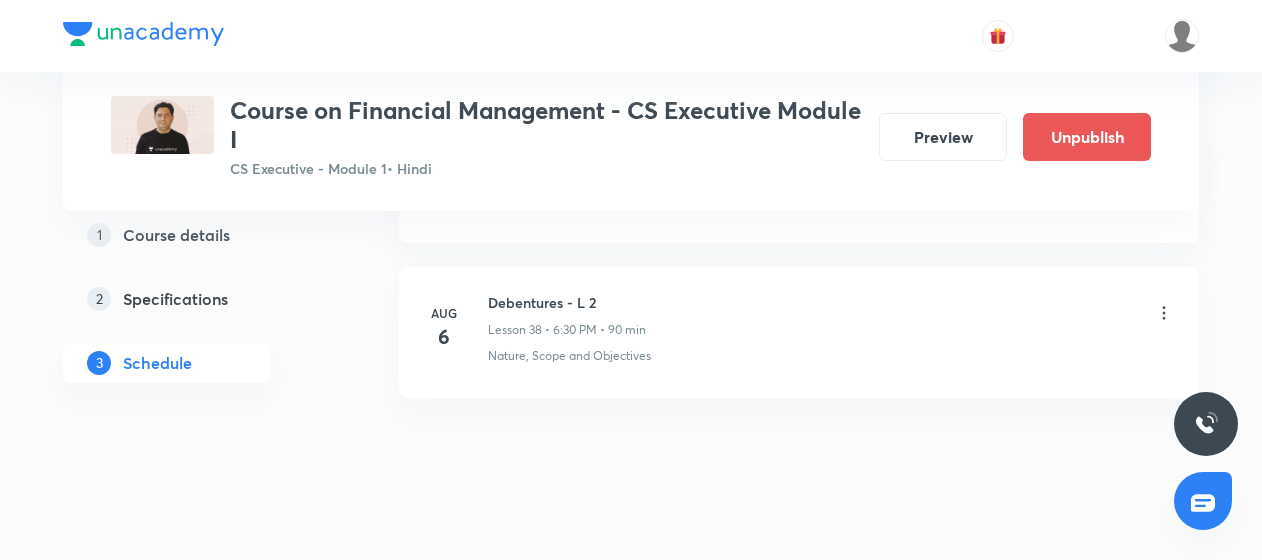 scroll, scrollTop: 6117, scrollLeft: 0, axis: vertical 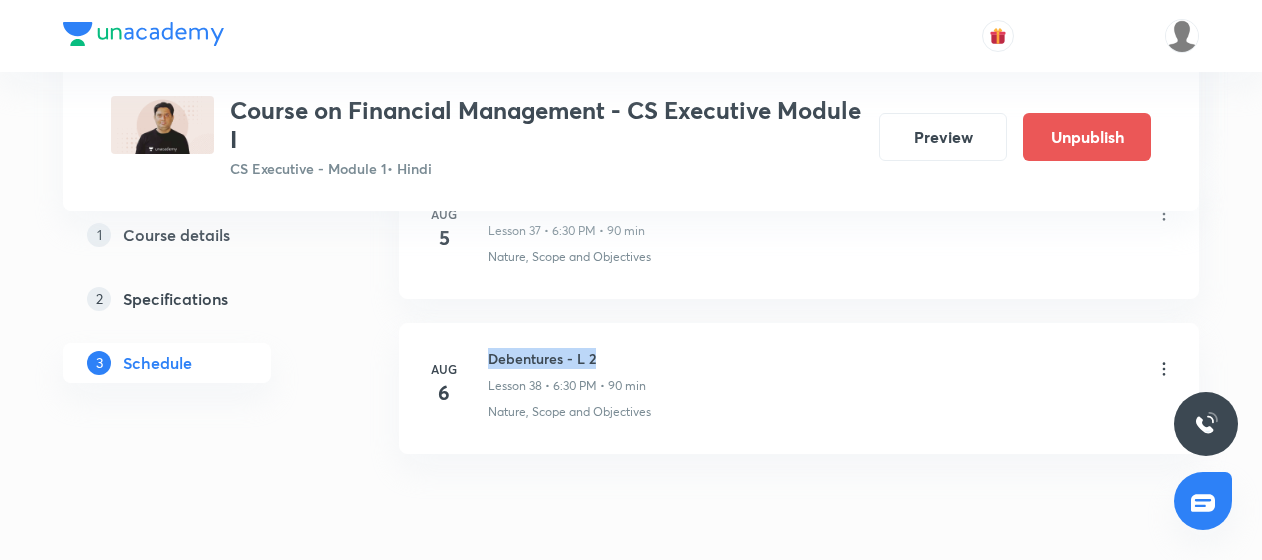 drag, startPoint x: 491, startPoint y: 329, endPoint x: 604, endPoint y: 326, distance: 113.03982 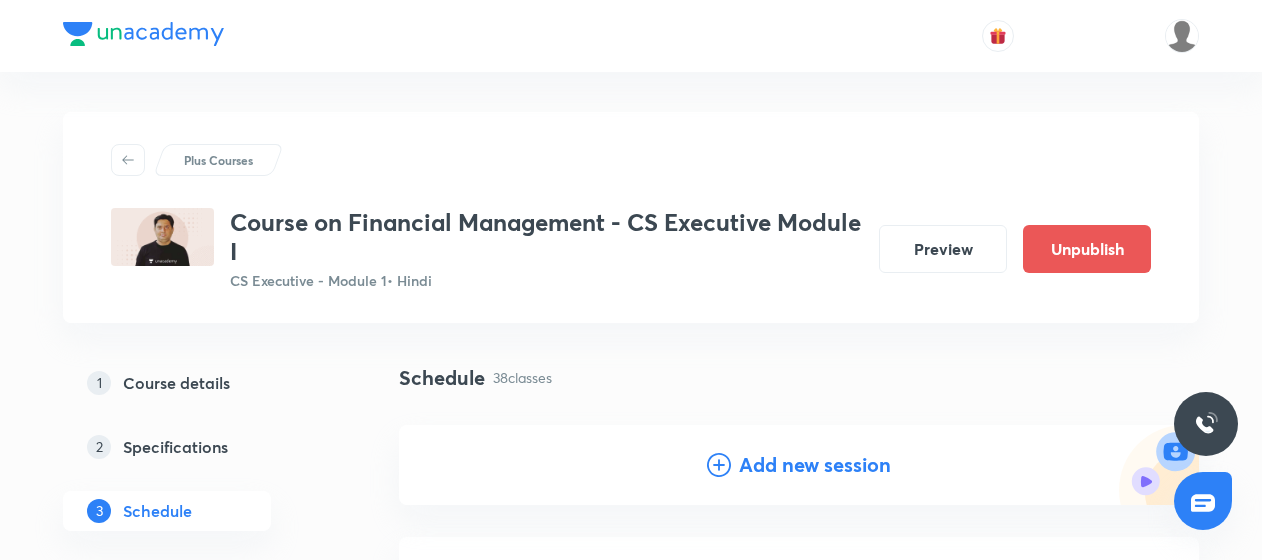scroll, scrollTop: 175, scrollLeft: 0, axis: vertical 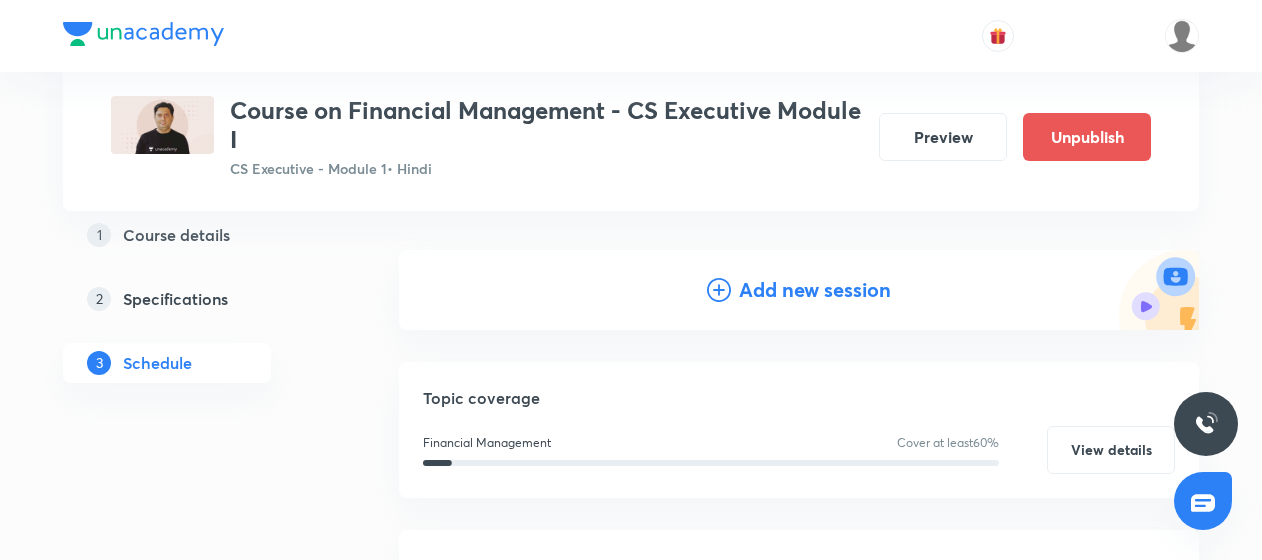 click 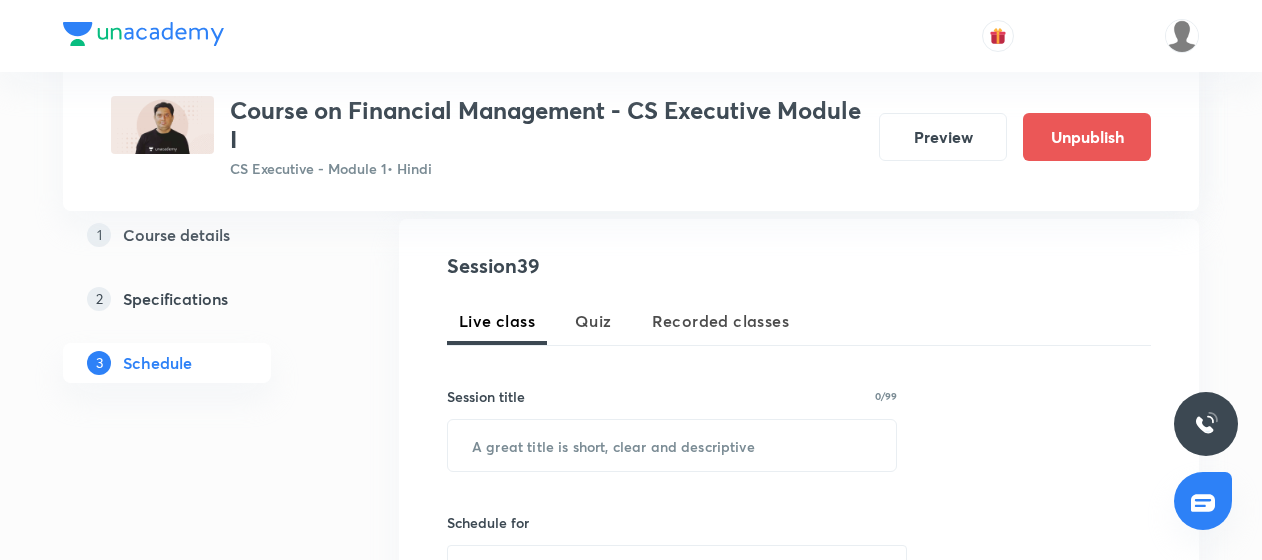 scroll, scrollTop: 370, scrollLeft: 0, axis: vertical 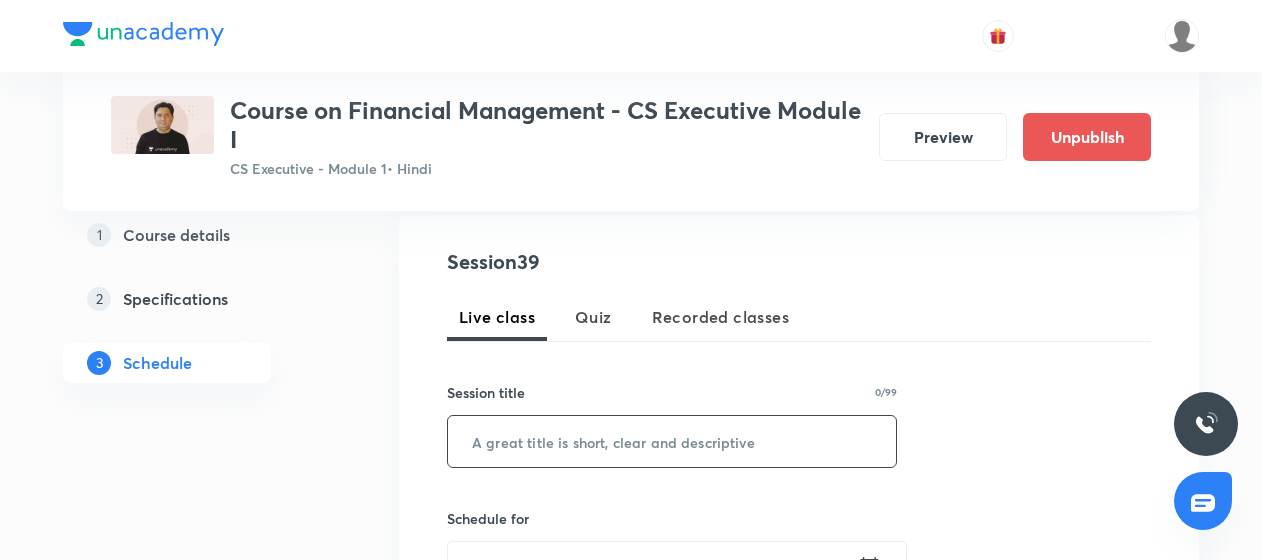 click at bounding box center (672, 441) 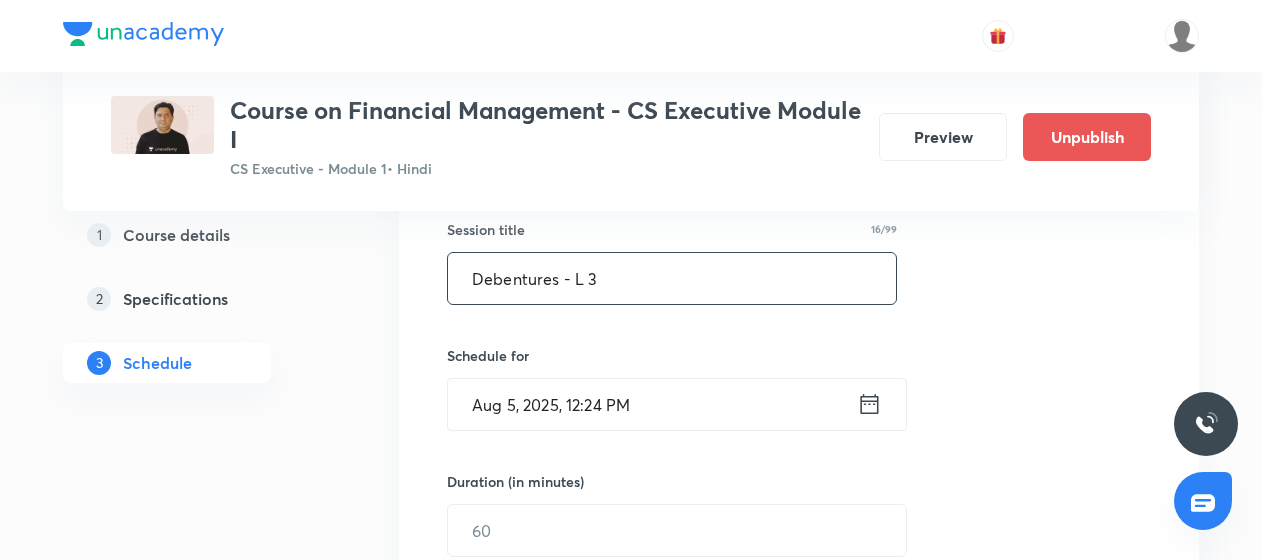 scroll, scrollTop: 532, scrollLeft: 0, axis: vertical 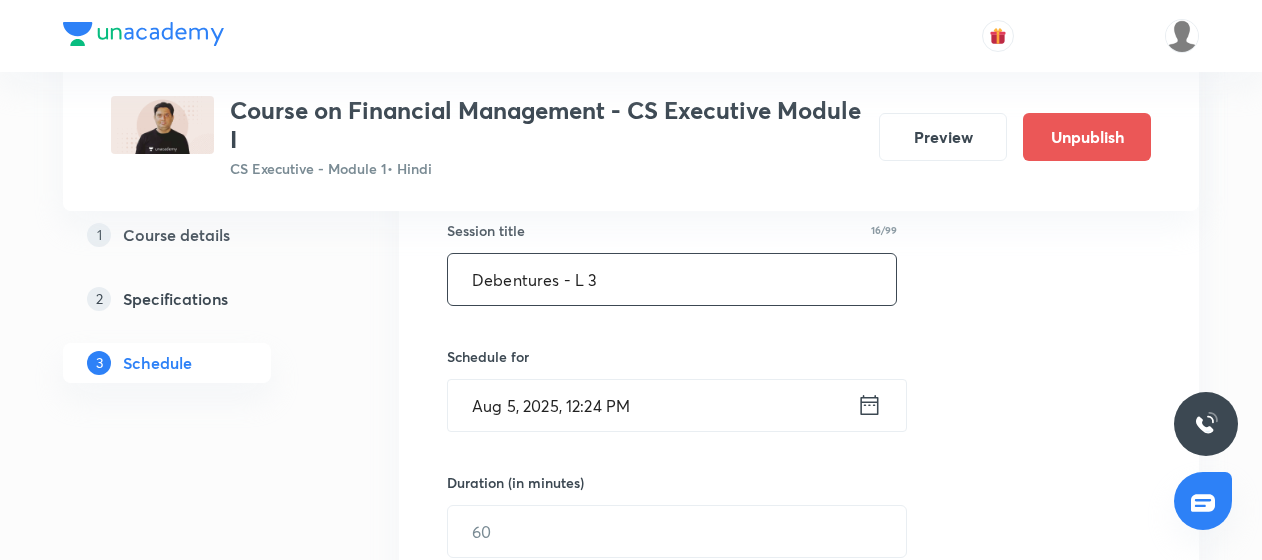 type on "Debentures - L 3" 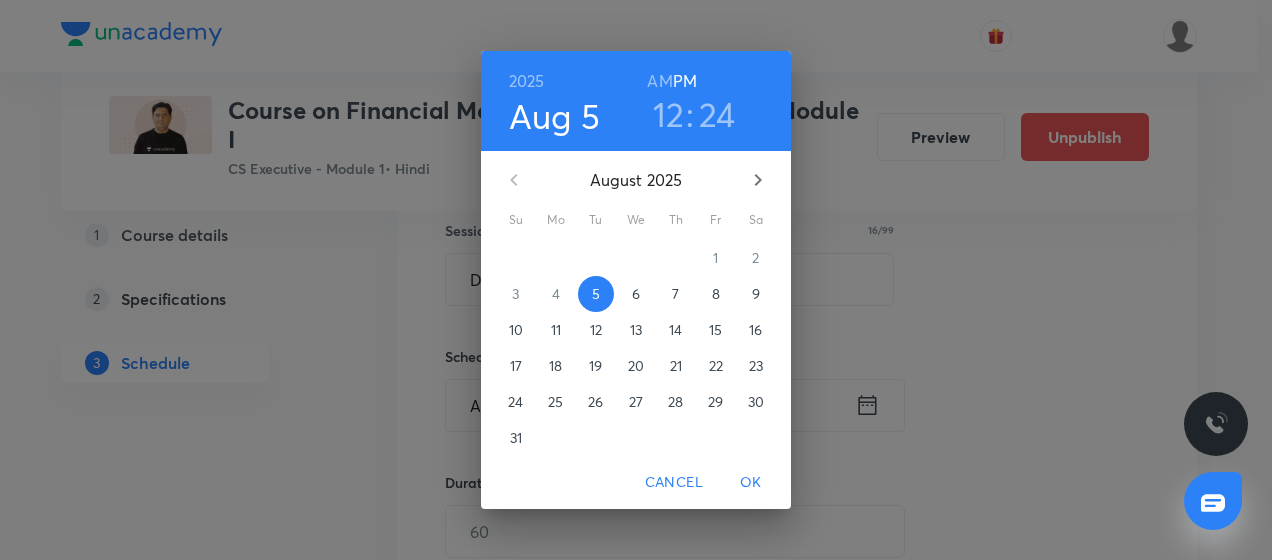 click on "7" at bounding box center (676, 294) 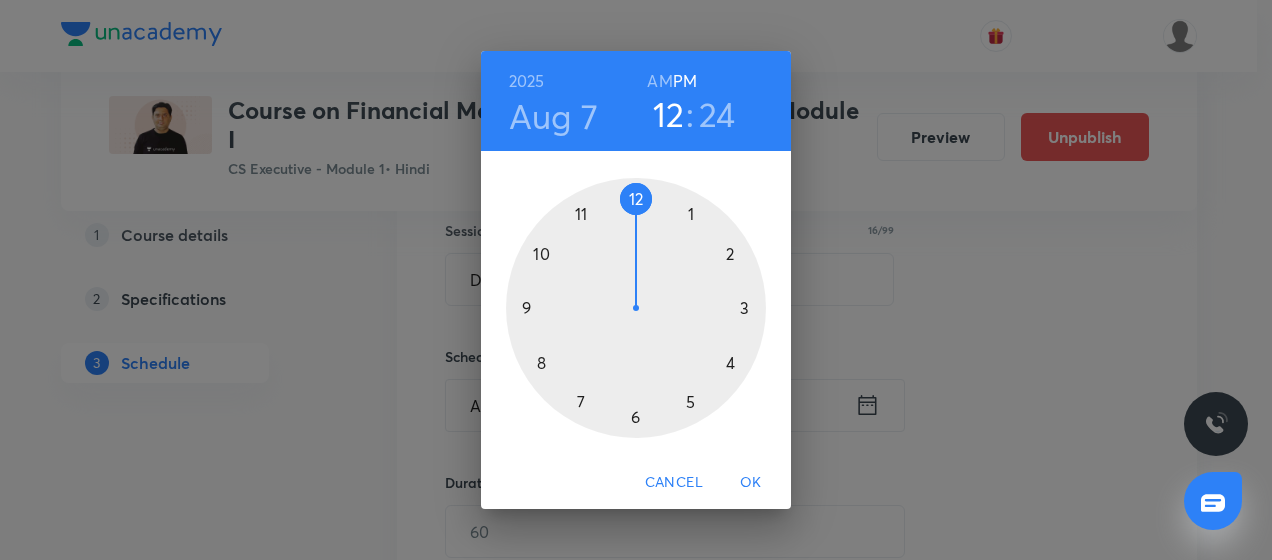 click at bounding box center [636, 308] 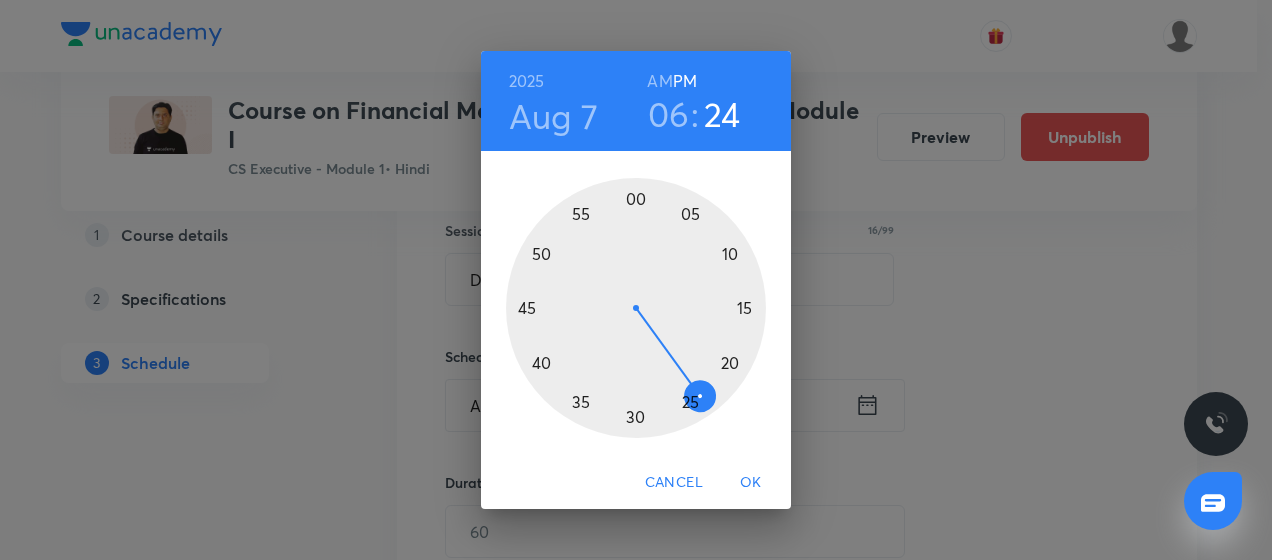 click at bounding box center [636, 308] 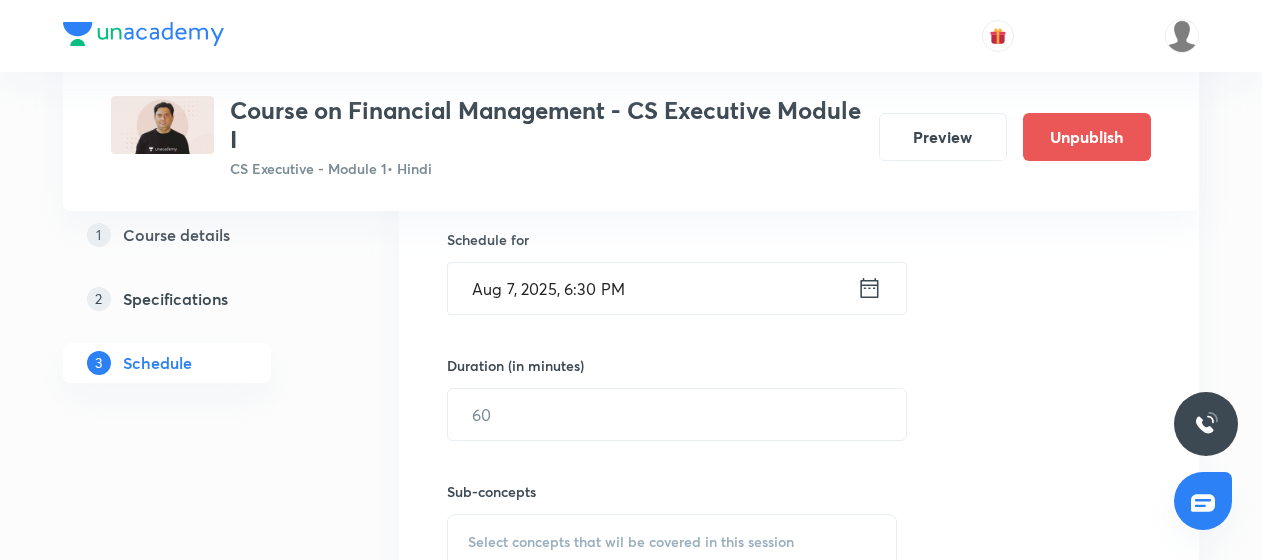 scroll, scrollTop: 650, scrollLeft: 0, axis: vertical 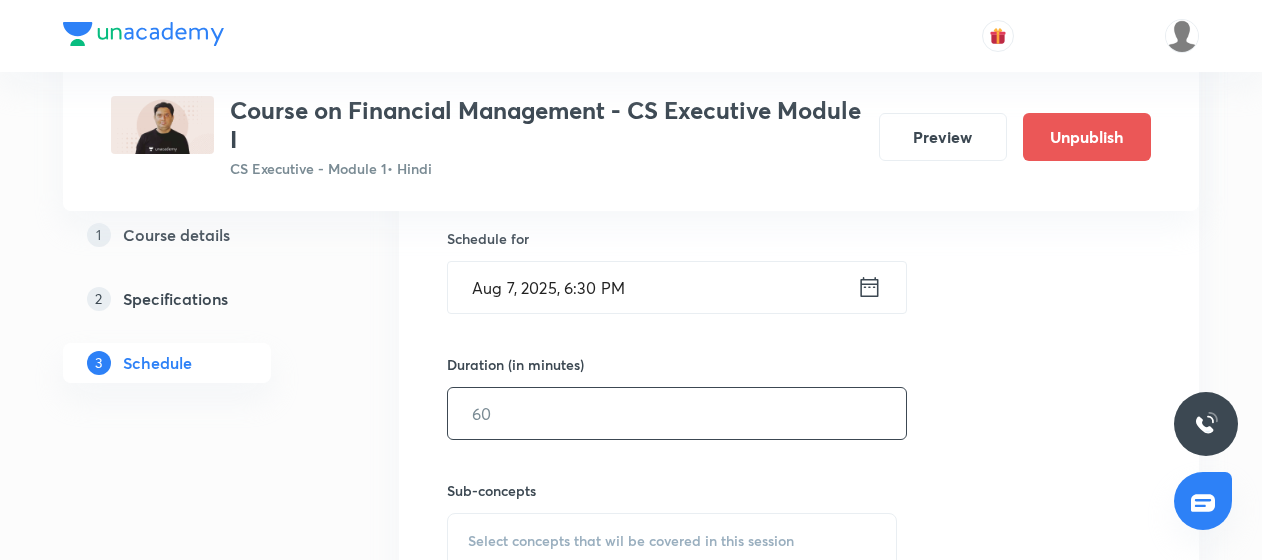 click at bounding box center [677, 413] 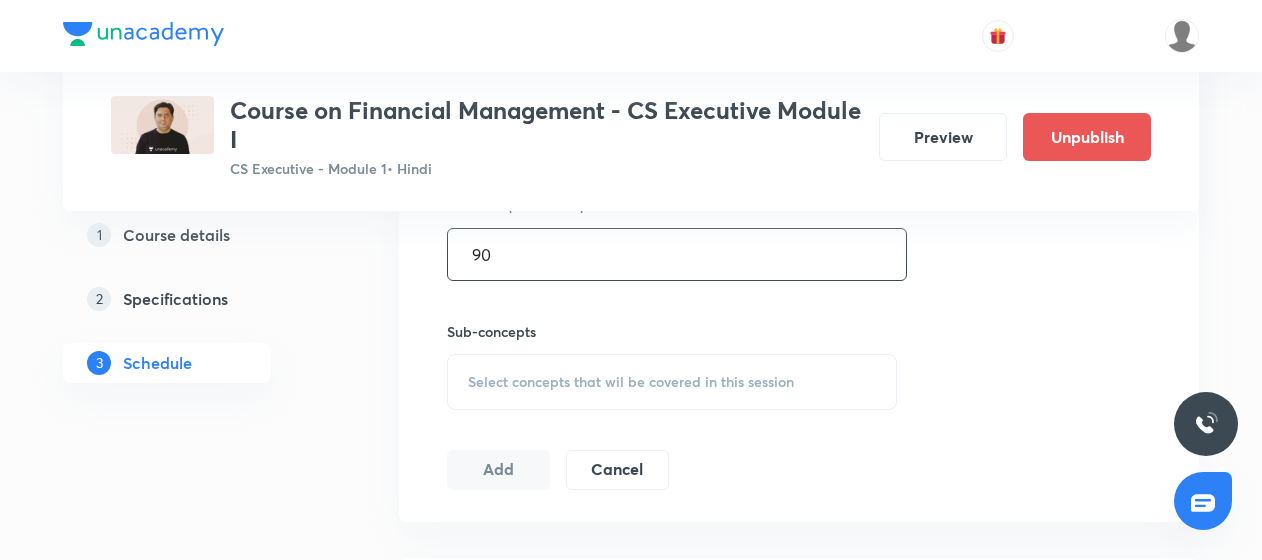 scroll, scrollTop: 810, scrollLeft: 0, axis: vertical 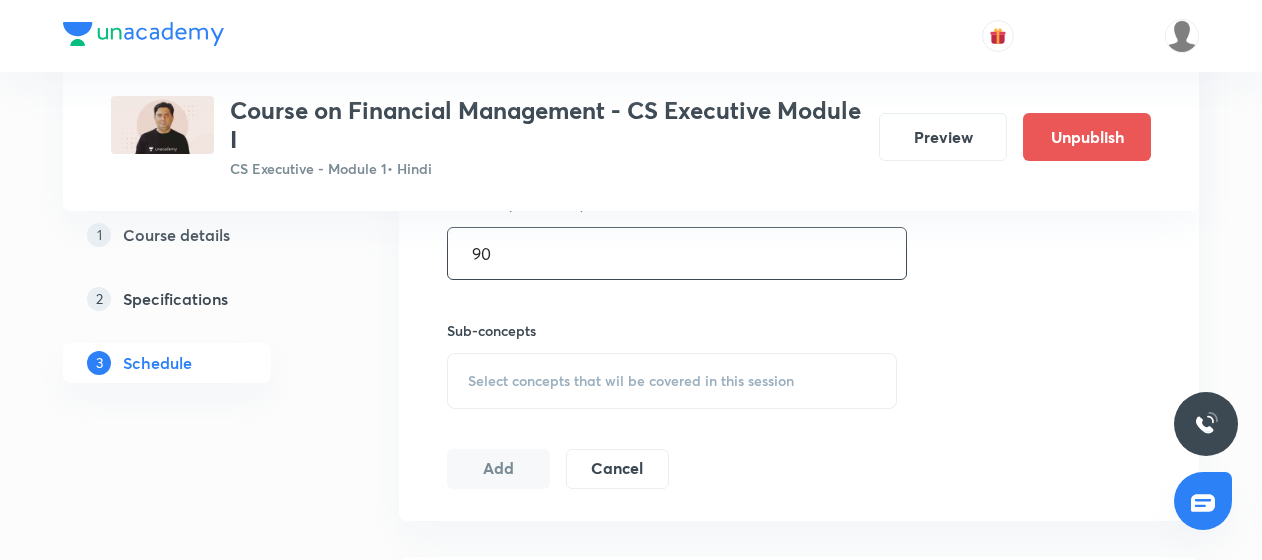type on "90" 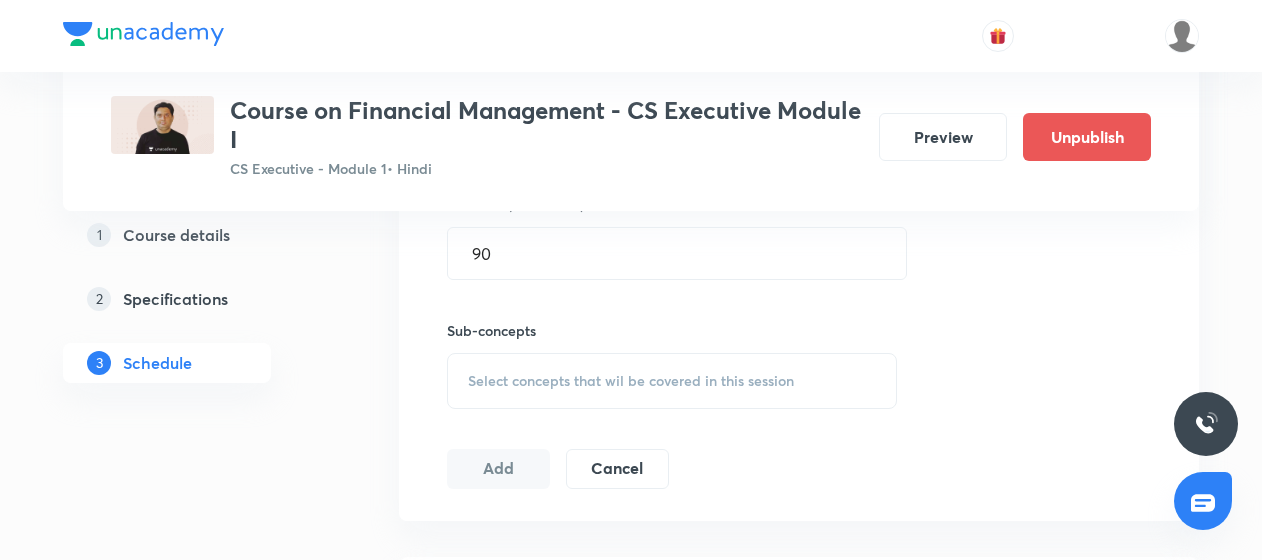 click on "Select concepts that wil be covered in this session" at bounding box center (631, 381) 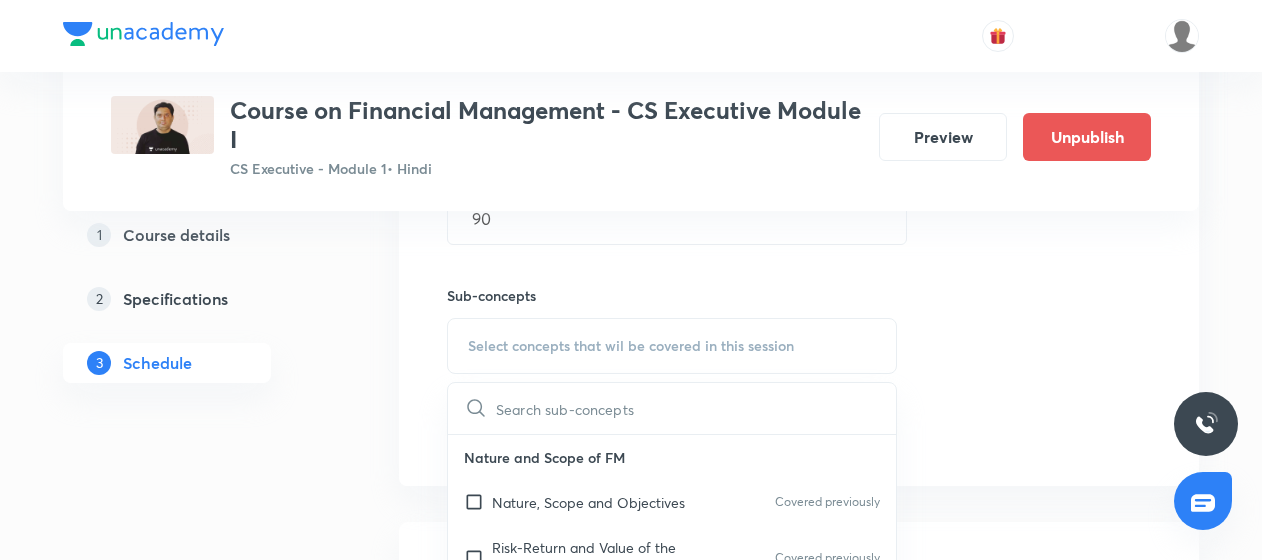 scroll, scrollTop: 847, scrollLeft: 0, axis: vertical 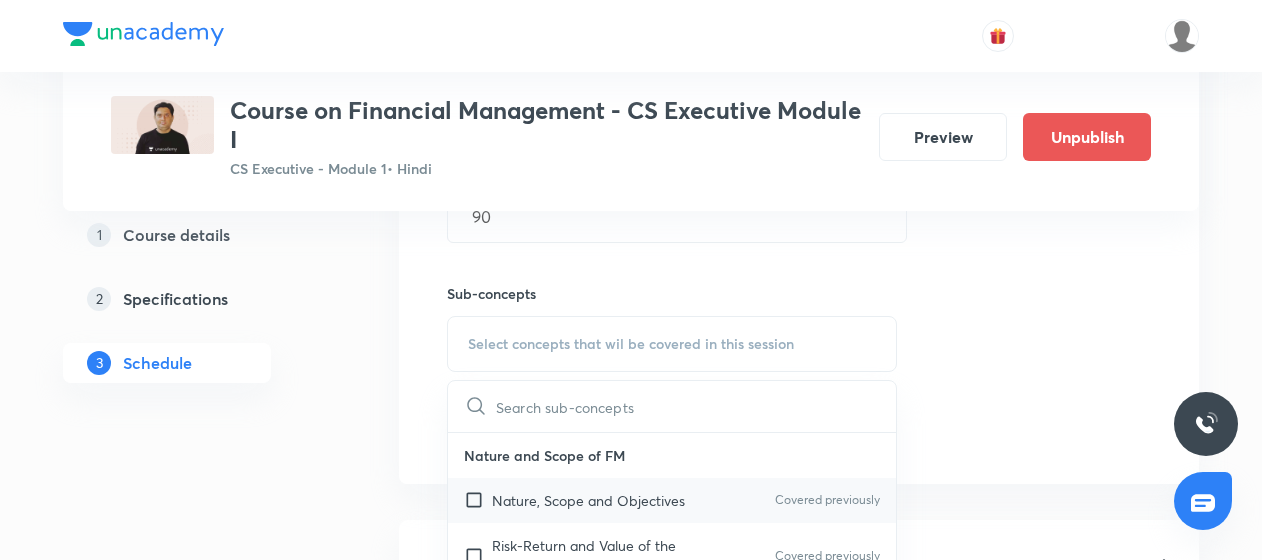 click at bounding box center [478, 500] 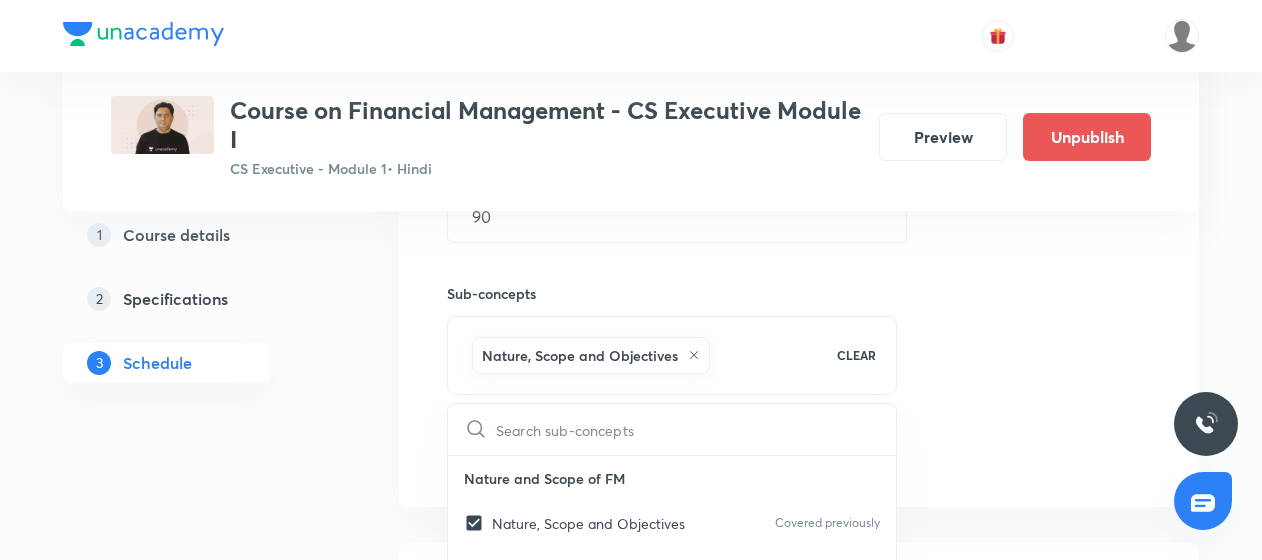 click on "Plus Courses Course on Financial Management - CS Executive Module I CS Executive - Module 1  • Hindi Preview Unpublish 1 Course details 2 Specifications 3 Schedule Schedule 38  classes Topic coverage Financial Management Cover at least  60 % View details Session  39 Live class Quiz Recorded classes Session title 16/99 Debentures - L 3 ​ Schedule for Aug 7, 2025, 6:30 PM ​ Duration (in minutes) 90 ​ Sub-concepts Nature, Scope and Objectives CLEAR ​ Nature and Scope of FM Nature, Scope and Objectives Covered previously Risk-Return and Value of the Firm Covered previously Objectives of the Firm Profit vs. Wealth Maximisation Covered previously Emerging Roles of Finance Manager Capital Budgeting Compounding and Discounting Capital Budgeting Process Techniques of Capital Budgeting Capital Rationing Risk Evaluation Capital Structure Introduction Optimal Capital Structure Determinants of Capital Structure Theories of Capital Structure EBIT - EPS Analysis EBITDA Analysis Risk and Leverage Sources, Meaning 1" at bounding box center [631, 2913] 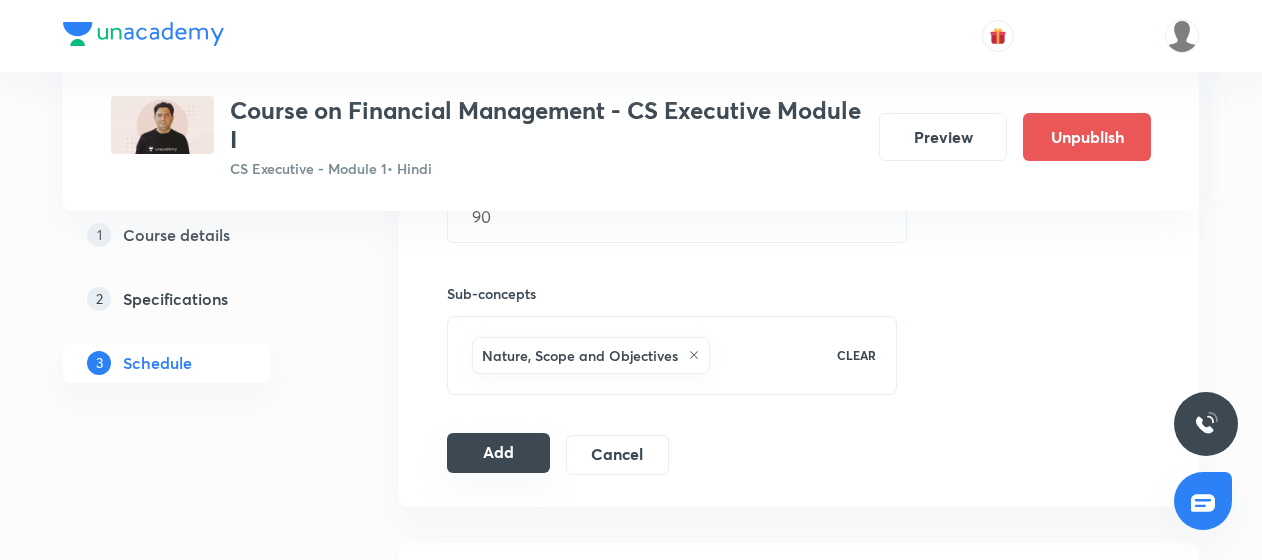 click on "Add" at bounding box center (498, 453) 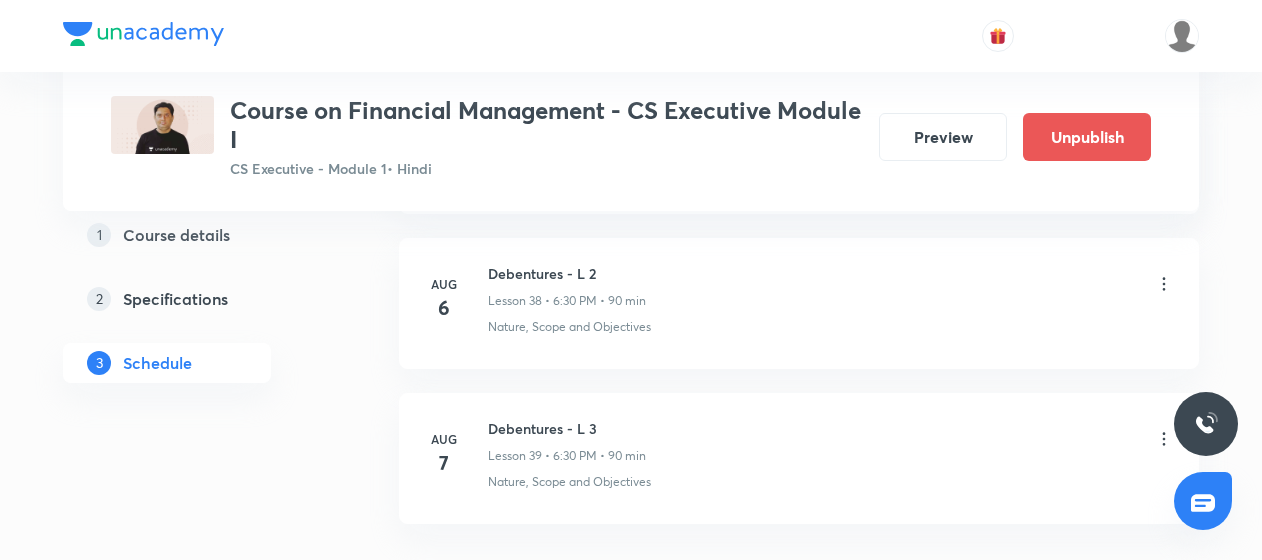 click on "Jun 16 Introduction and Time value of Money - L 1 Lesson 1 • 6:30 PM • 90 min Risk-Return and Value of the Firm Jun 17 Time value of Money - L 2 Lesson 2 • 6:30 PM • 90 min Risk-Return and Value of the Firm Jun 18 Time value of Money - L 3 Lesson 3 • 6:30 PM • 90 min Profit vs. Wealth Maximisation Jun 19 Underwriting of Shares and Debentures - L 4 Lesson 4 • 6:30 PM • 90 min Risk-Return and Value of the Firm Jun 20 Basic of Accounting - L 1 Lesson 5 • 6:30 PM • 90 min Risk-Return and Value of the Firm Jun 23 Basic of Accounting - L 2 Lesson 6 • 6:30 PM • 90 min Nature, Scope and Objectives Jun 24 Basic of Accounting - L 3 Lesson 7 • 6:30 PM • 90 min Nature, Scope and Objectives Jun 25 Basic of Accounting - L 4 Lesson 8 • 6:30 PM • 90 min Nature, Scope and Objectives Jun 26 Basic of Accounting - L 5 Lesson 9 • 6:30 PM • 90 min Risk-Return and Value of the Firm Jun 27 Basic of Accounting - L 6 Lesson 10 • 6:30 PM • 90 min Risk-Return and Value of the Firm Jun 30 Jul 1 Jul" at bounding box center (799, -2487) 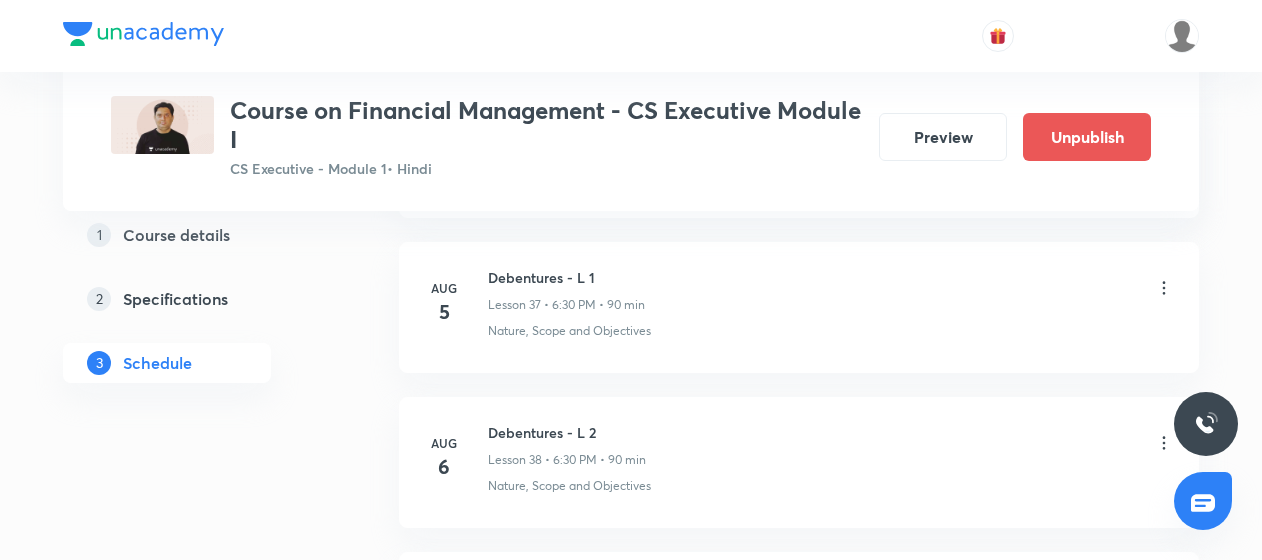 scroll, scrollTop: 6326, scrollLeft: 0, axis: vertical 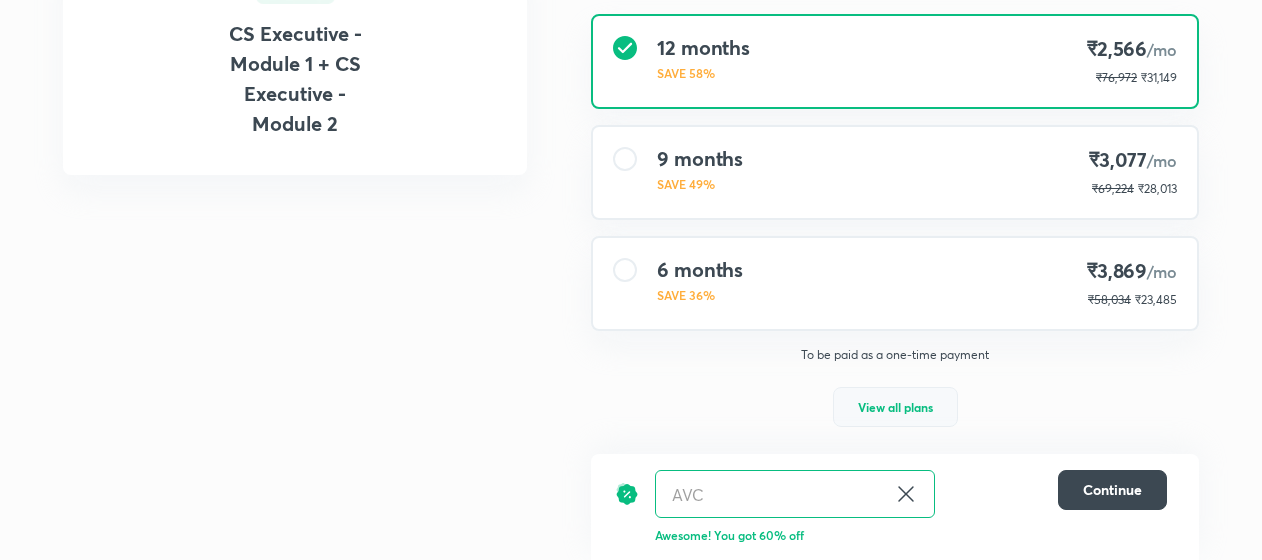 click on "View all plans" at bounding box center [895, 407] 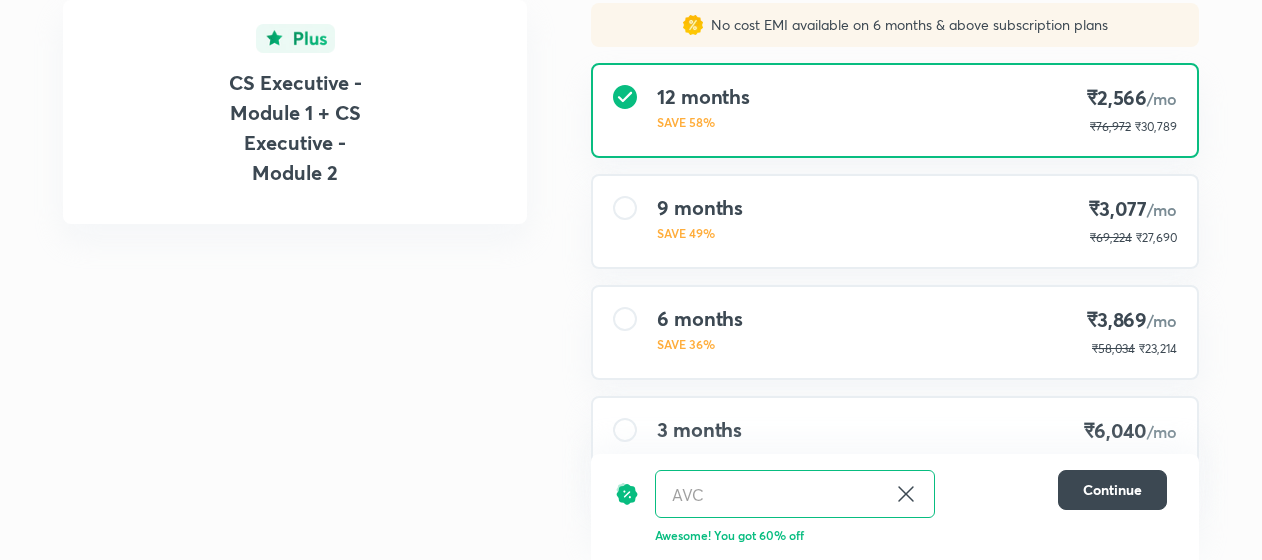scroll, scrollTop: 81, scrollLeft: 0, axis: vertical 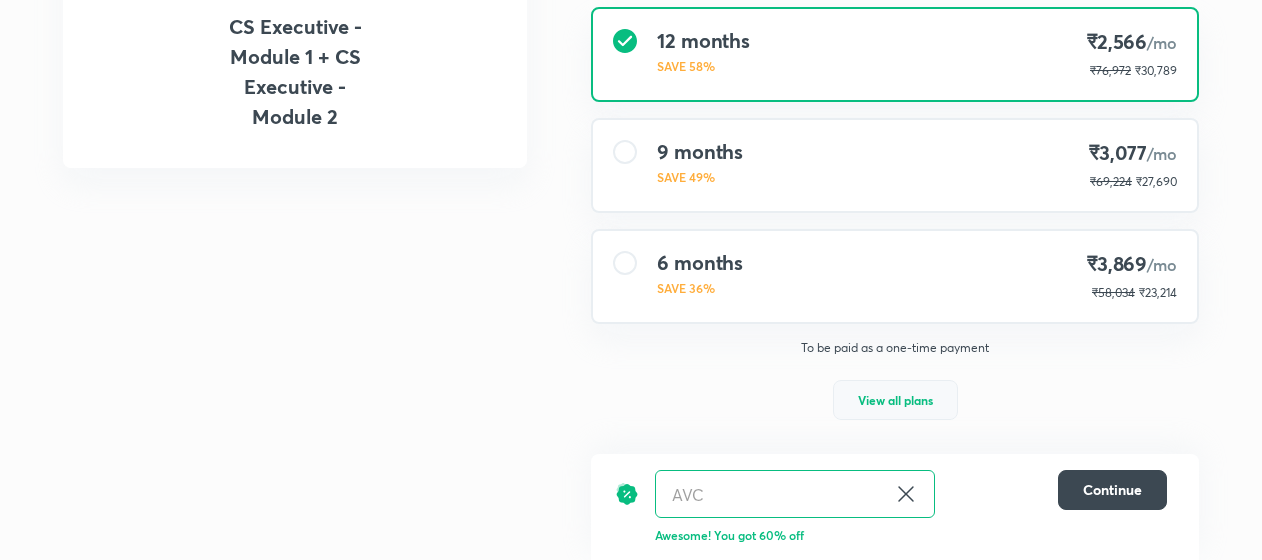 click on "View all plans" at bounding box center (895, 400) 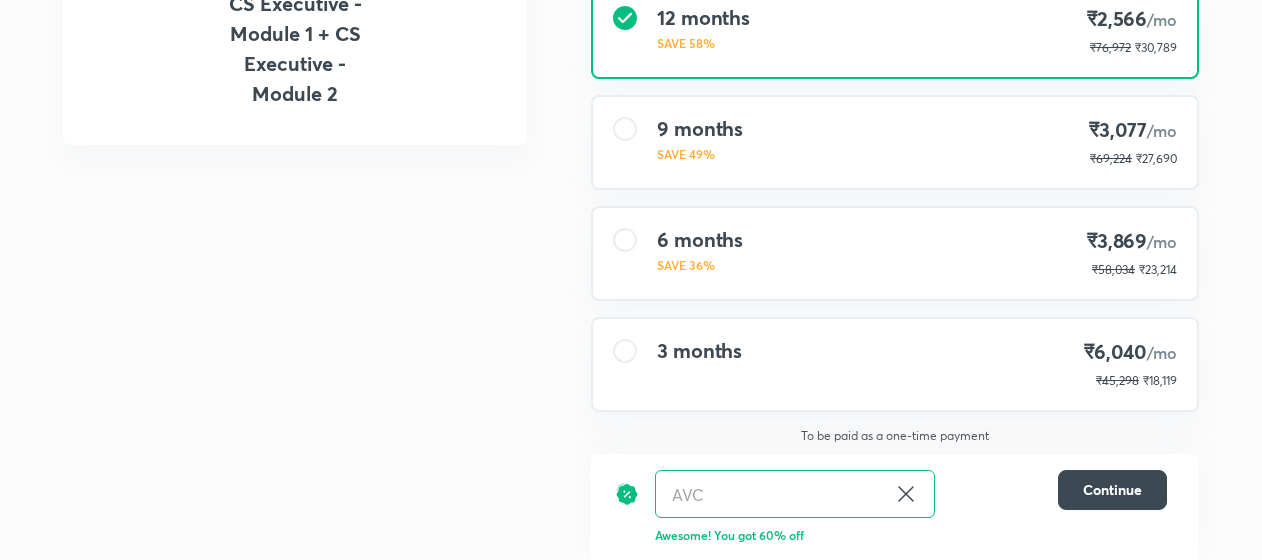 scroll, scrollTop: 193, scrollLeft: 0, axis: vertical 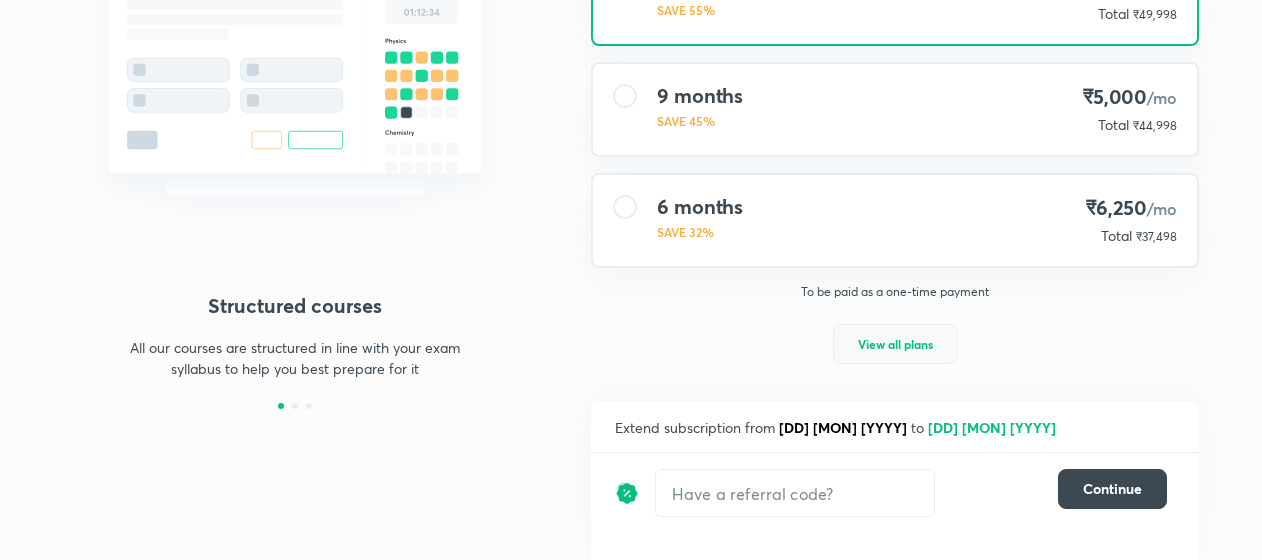 click on "View all plans" at bounding box center [895, 344] 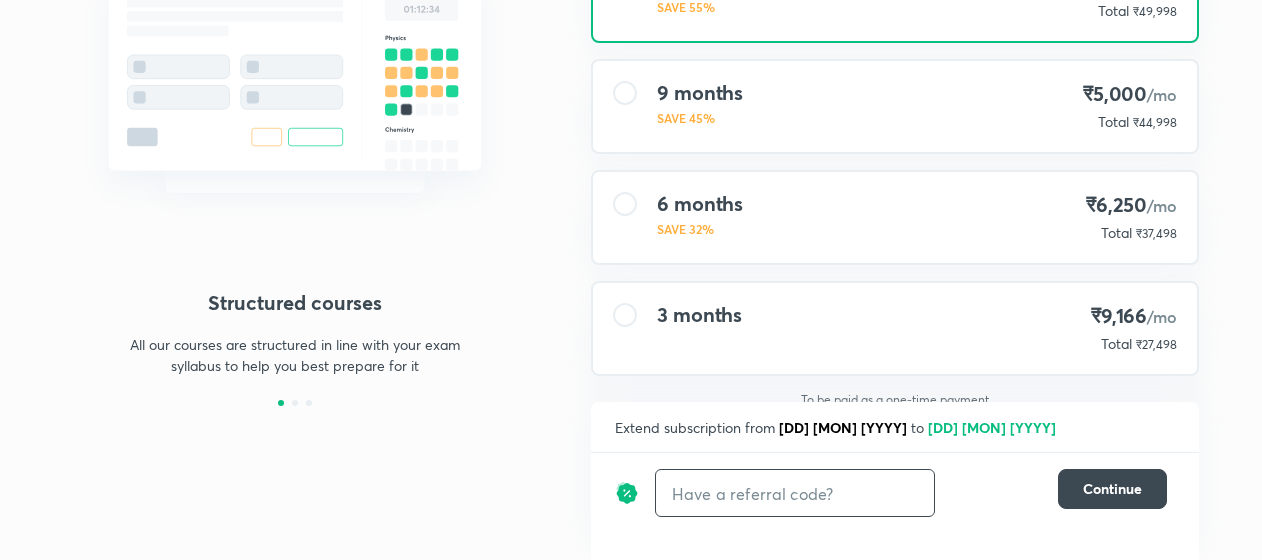 click at bounding box center [795, 493] 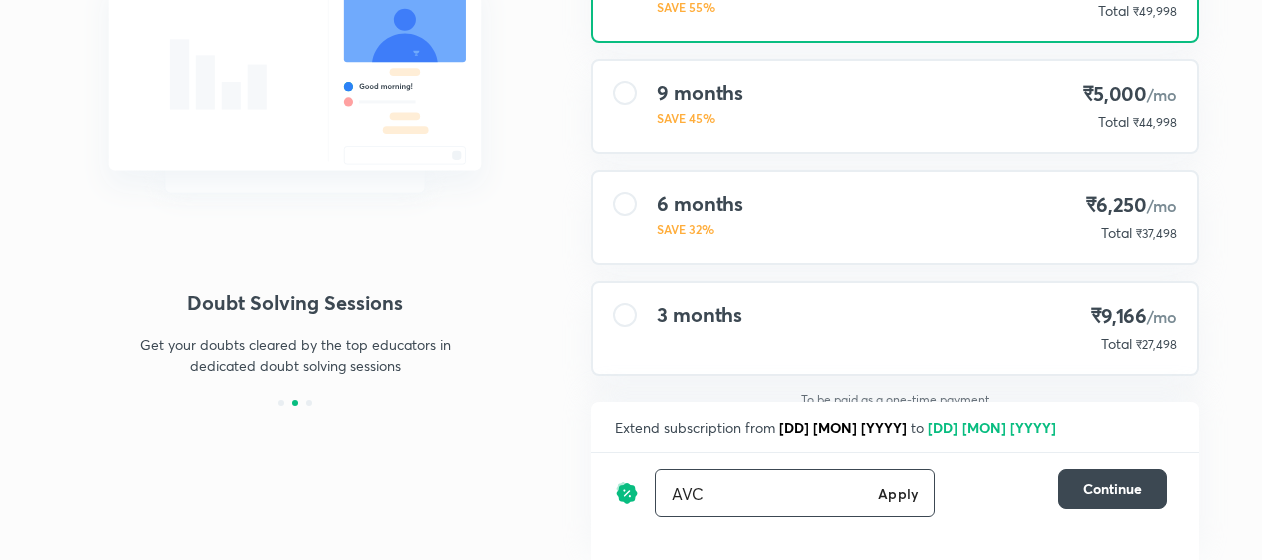 type on "AVC" 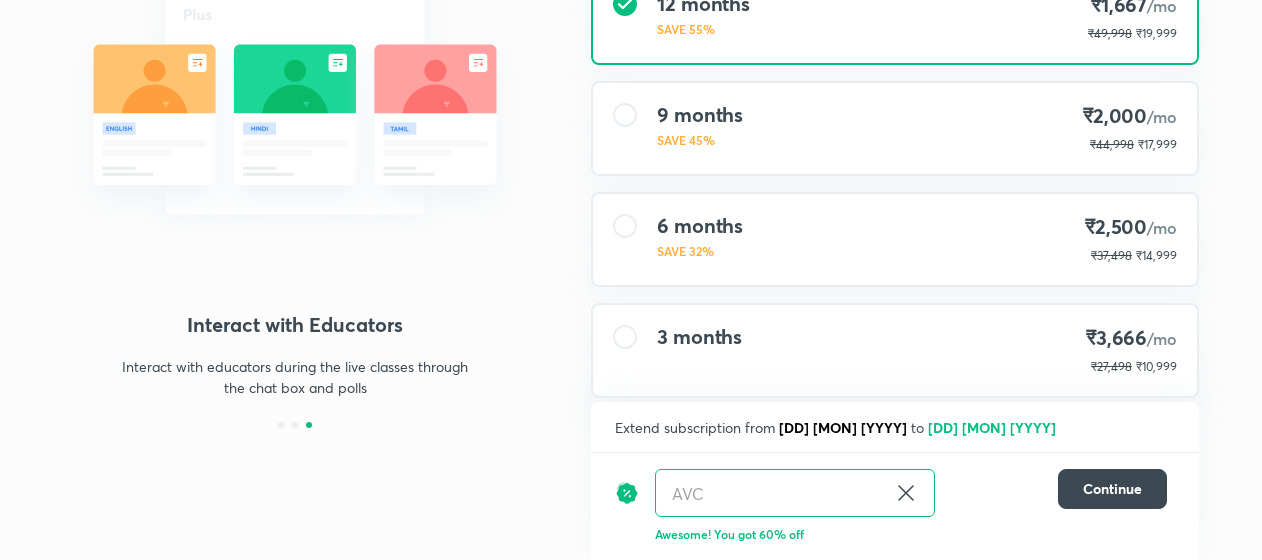 scroll, scrollTop: 289, scrollLeft: 0, axis: vertical 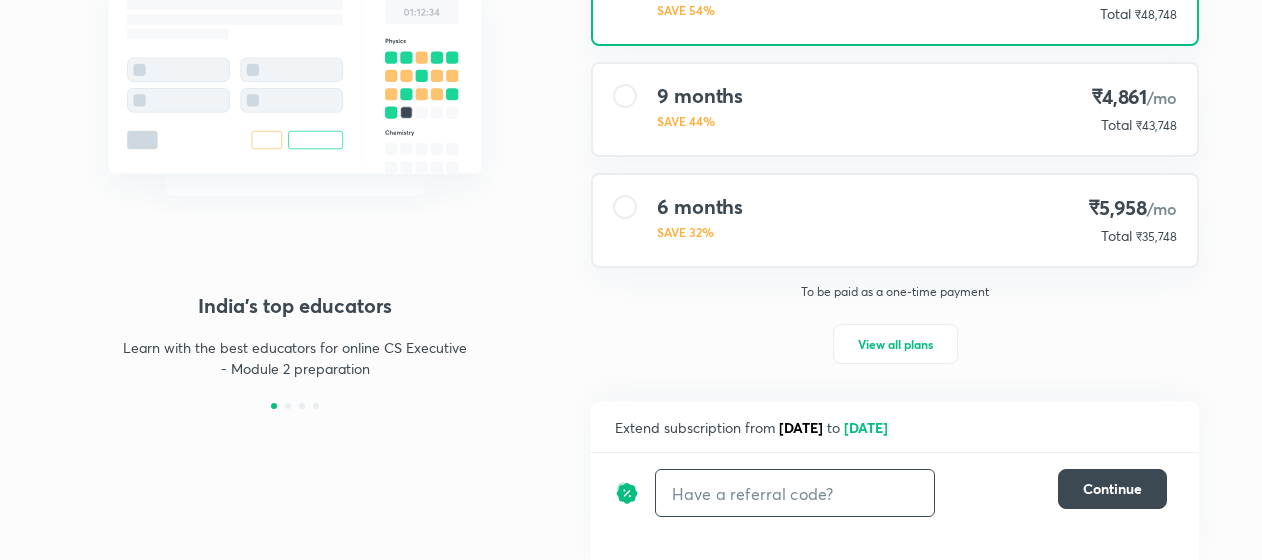 click at bounding box center [795, 493] 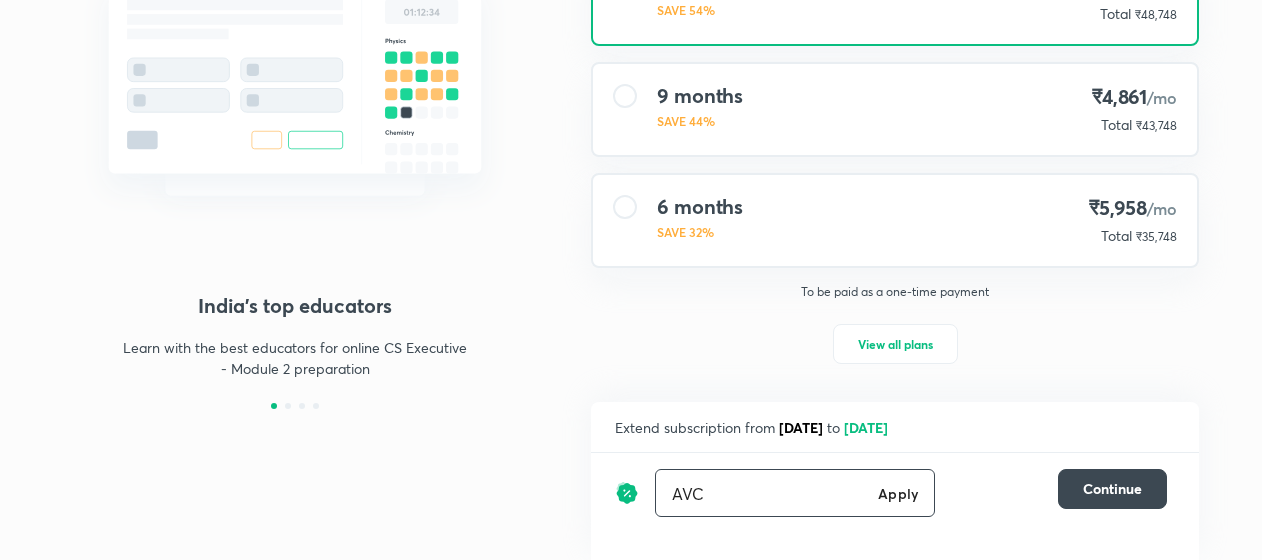 type on "AVC" 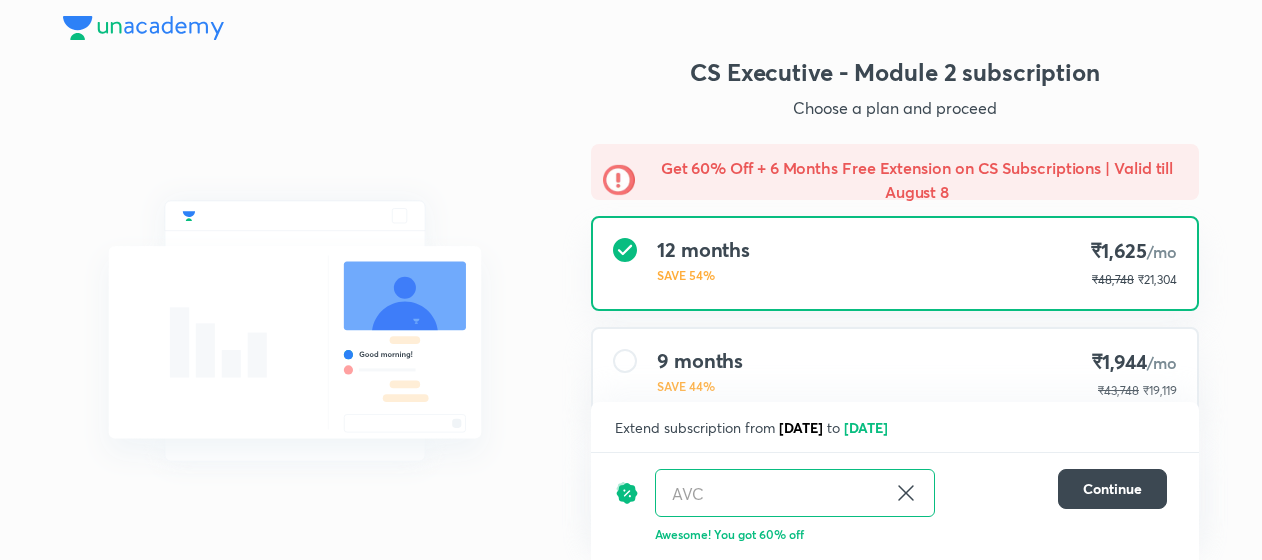 scroll, scrollTop: 266, scrollLeft: 0, axis: vertical 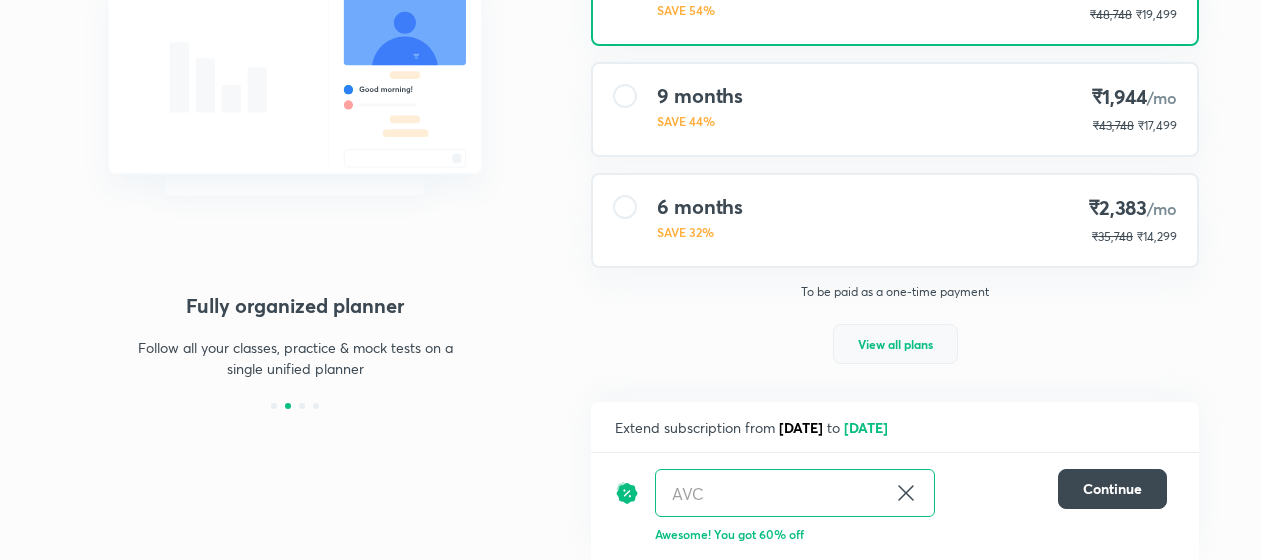 click on "View all plans" at bounding box center (895, 344) 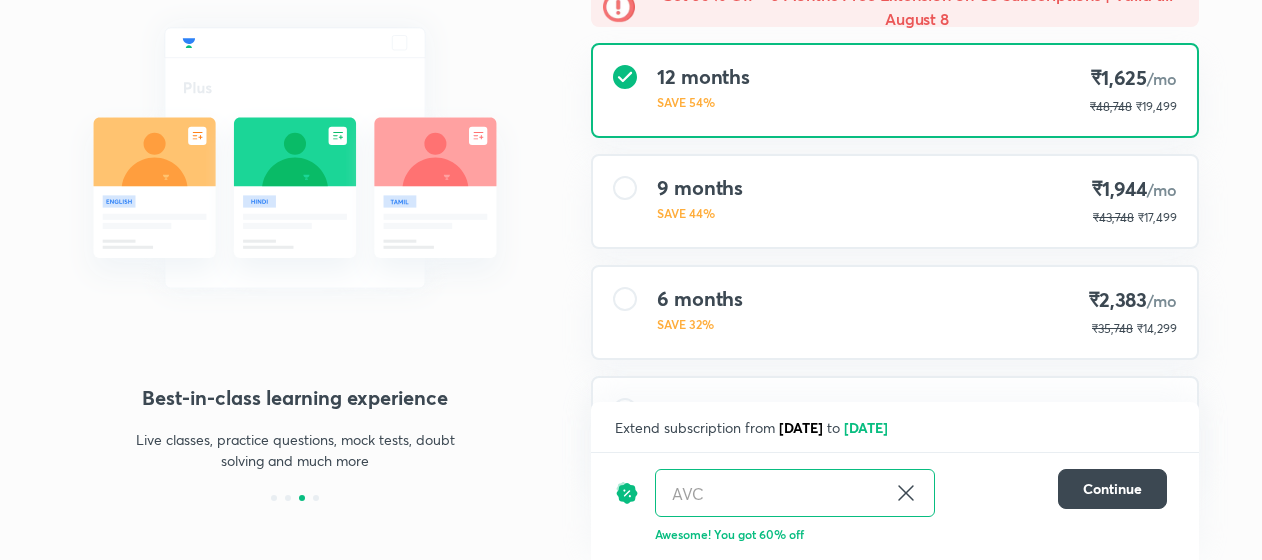 scroll, scrollTop: 289, scrollLeft: 0, axis: vertical 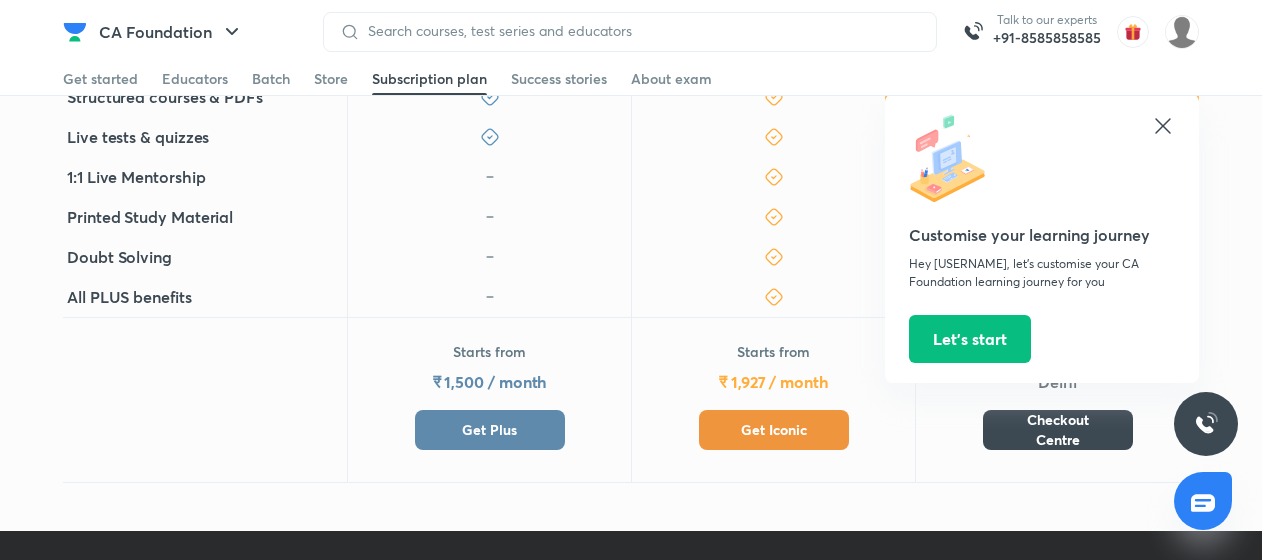click on "Get Plus" at bounding box center (490, 430) 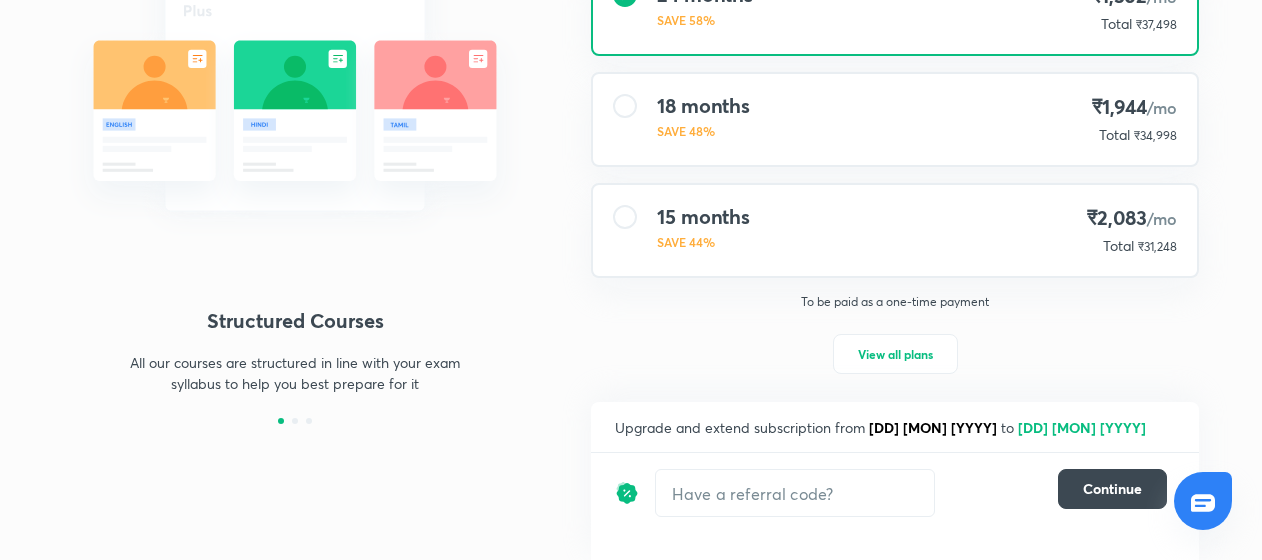 scroll, scrollTop: 303, scrollLeft: 0, axis: vertical 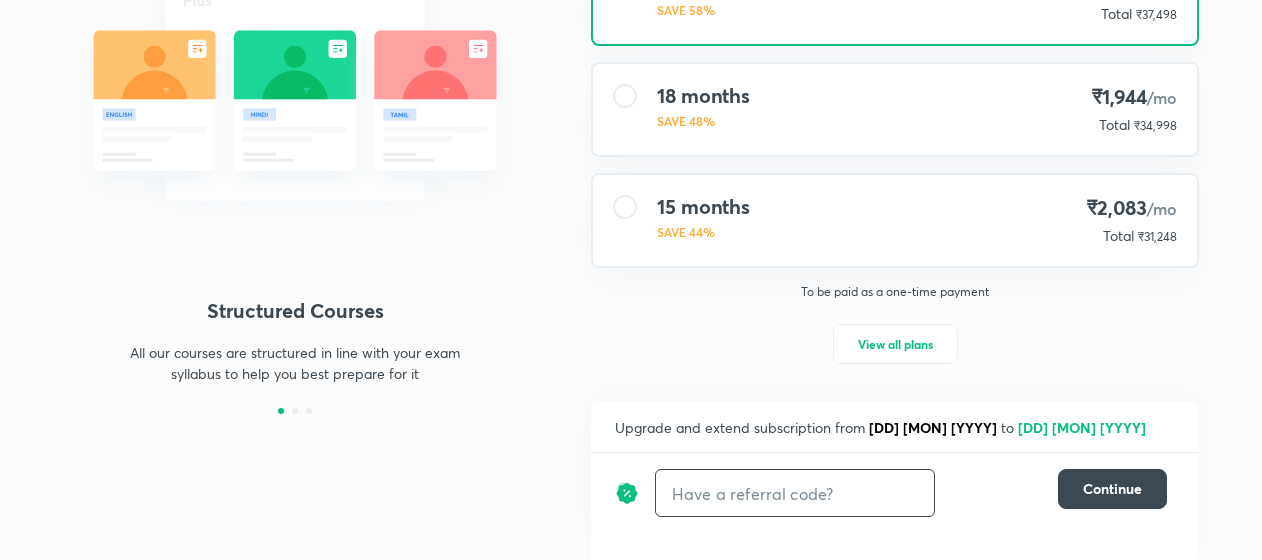 click at bounding box center [795, 493] 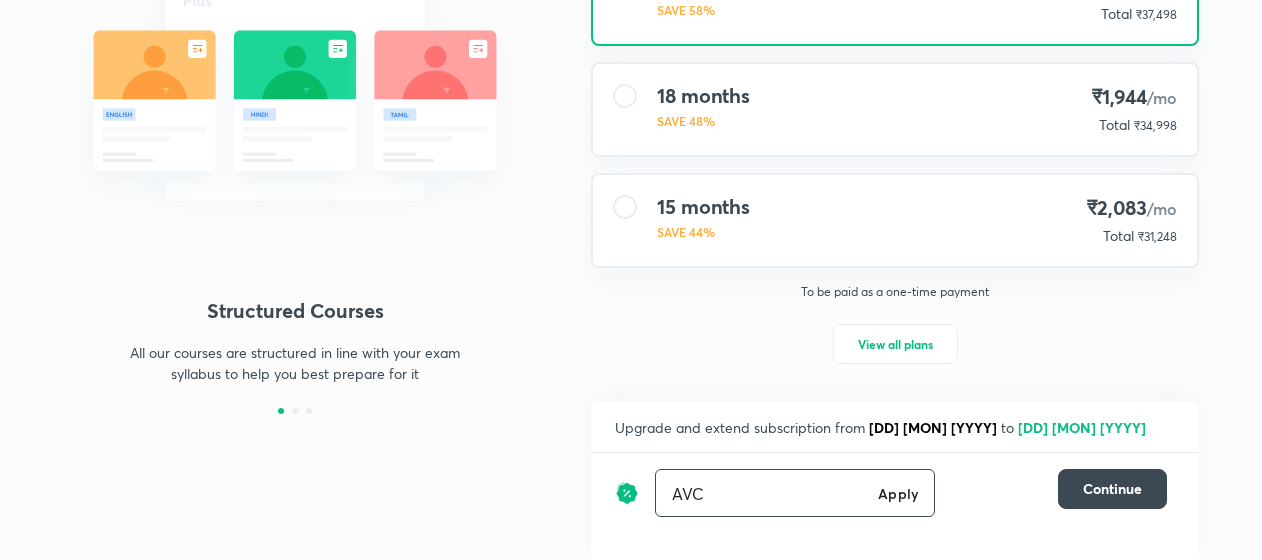 type on "AVC" 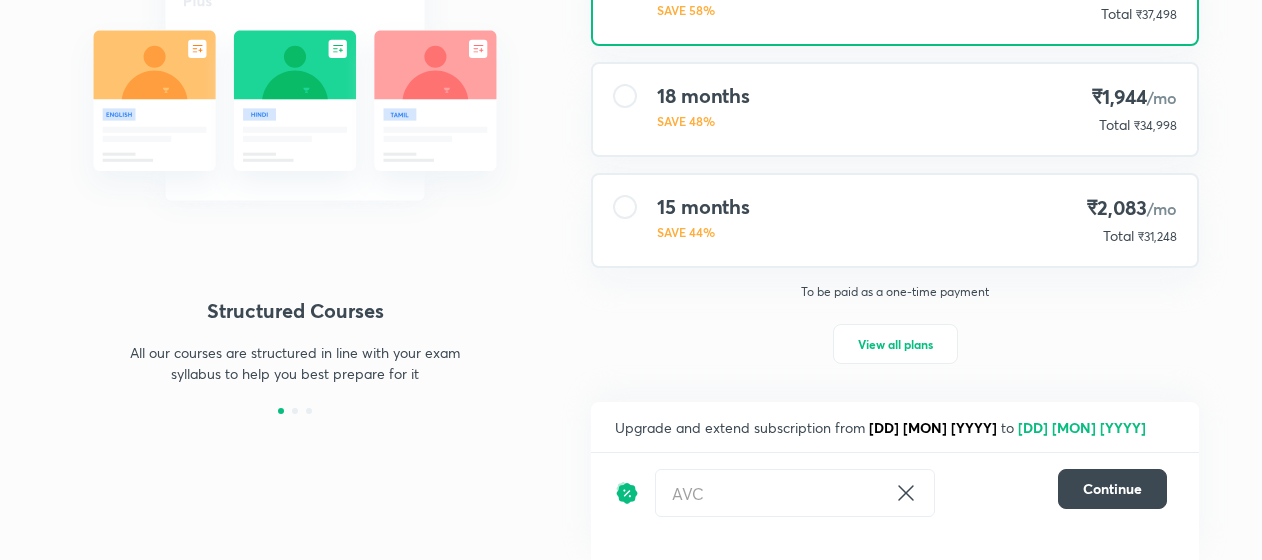 scroll, scrollTop: 0, scrollLeft: 0, axis: both 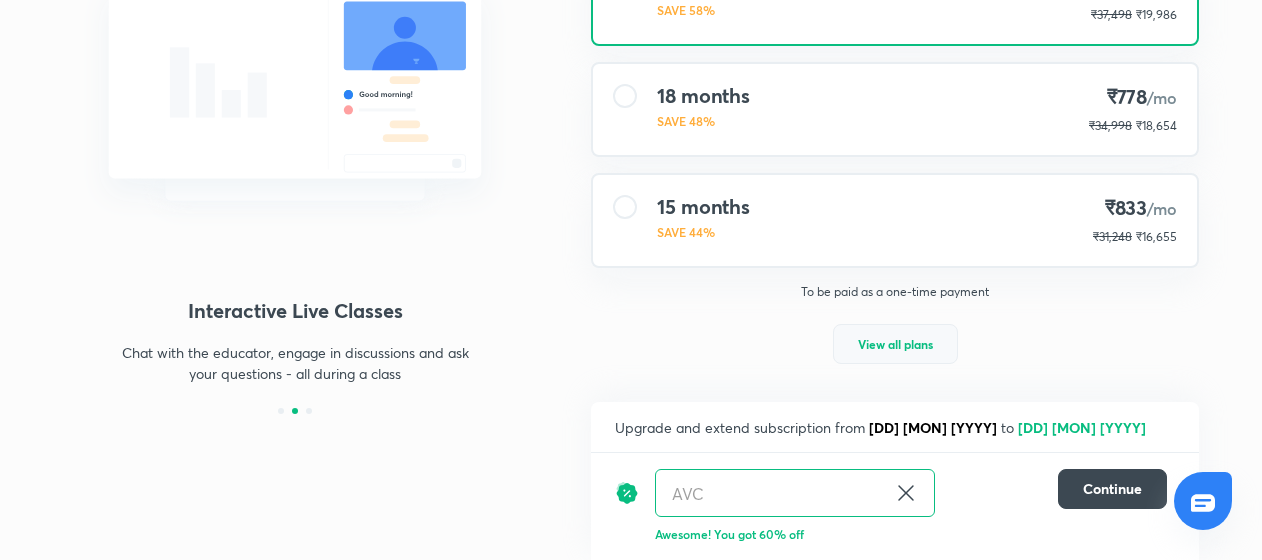 click on "View all plans" at bounding box center [895, 344] 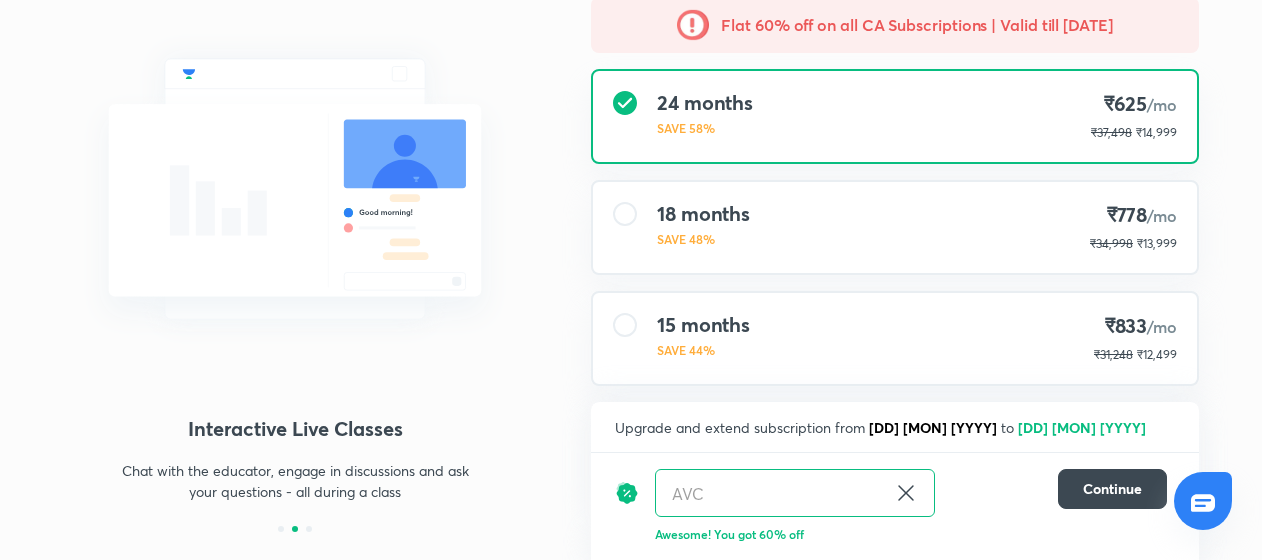 scroll, scrollTop: 0, scrollLeft: 0, axis: both 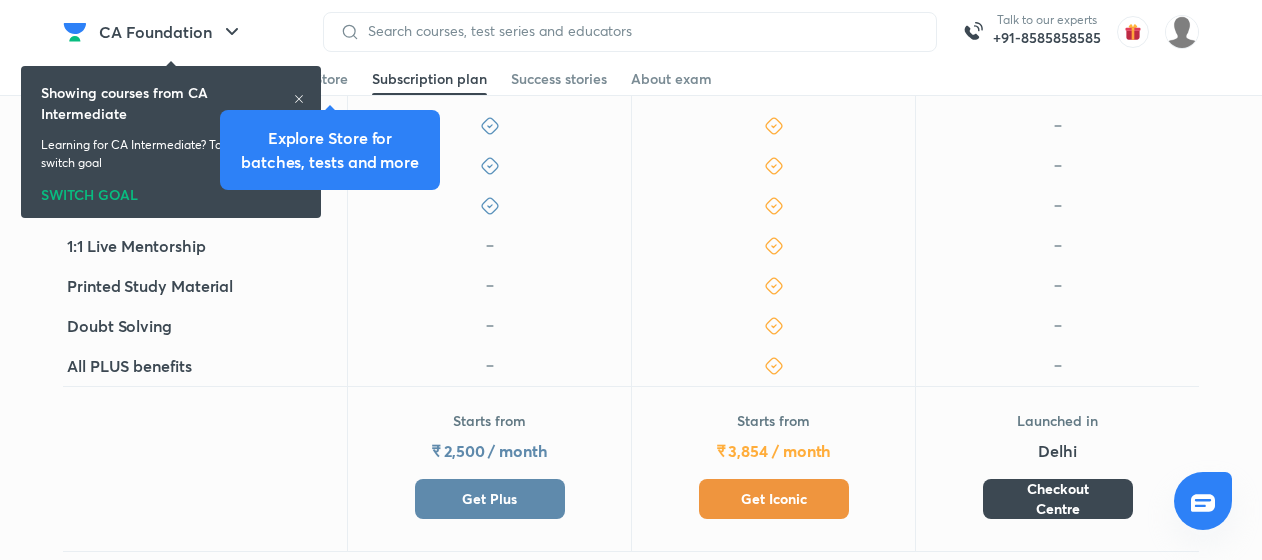 click on "Get Plus" at bounding box center (489, 499) 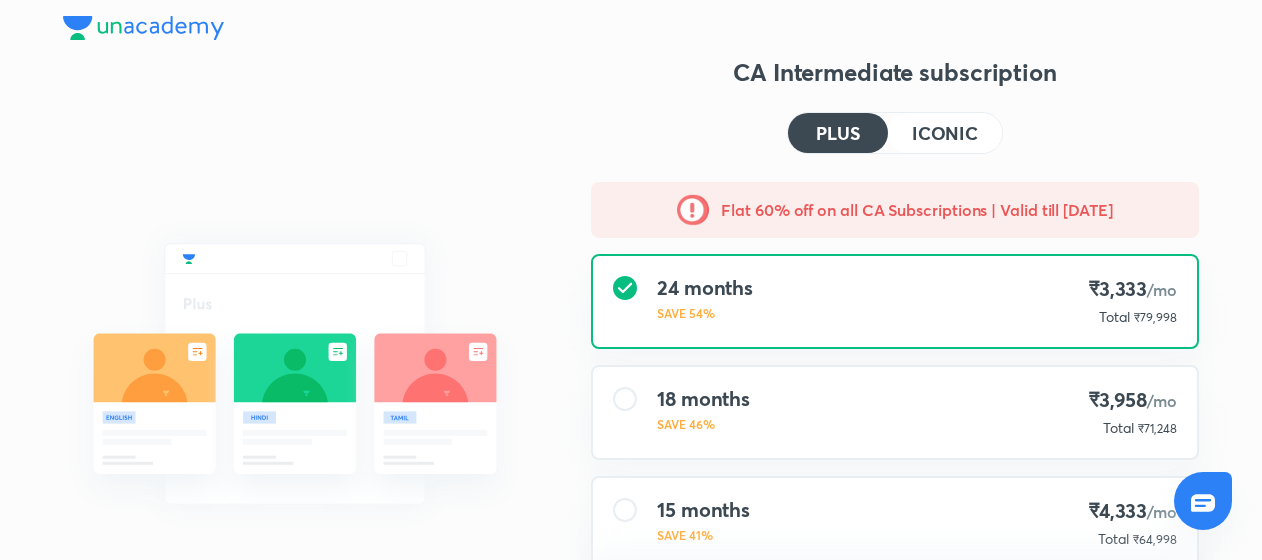 scroll, scrollTop: 249, scrollLeft: 0, axis: vertical 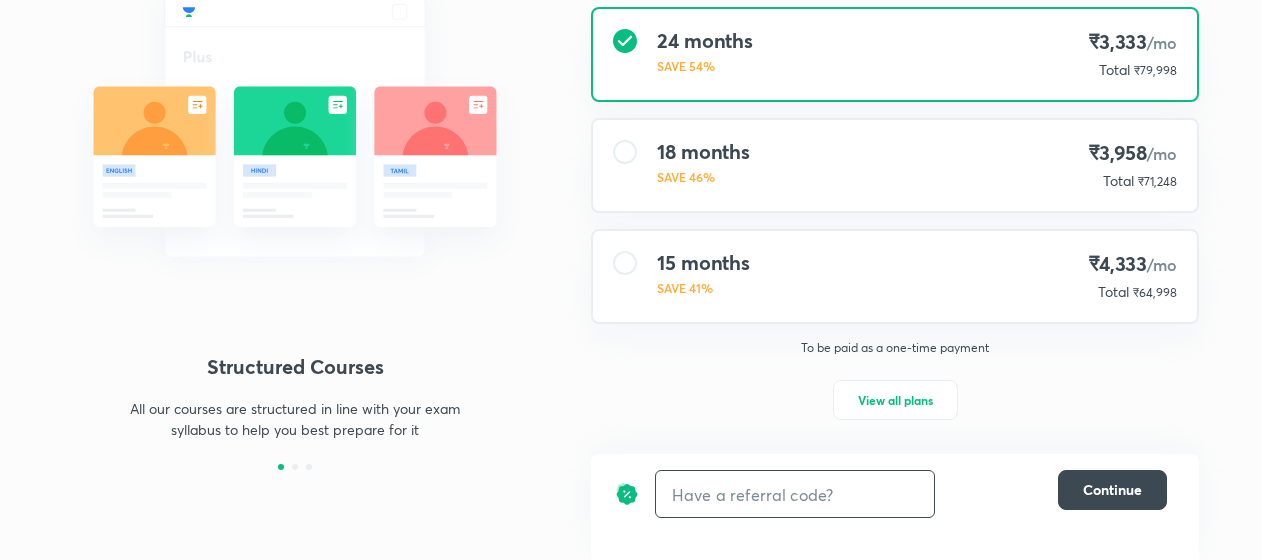 click at bounding box center [795, 494] 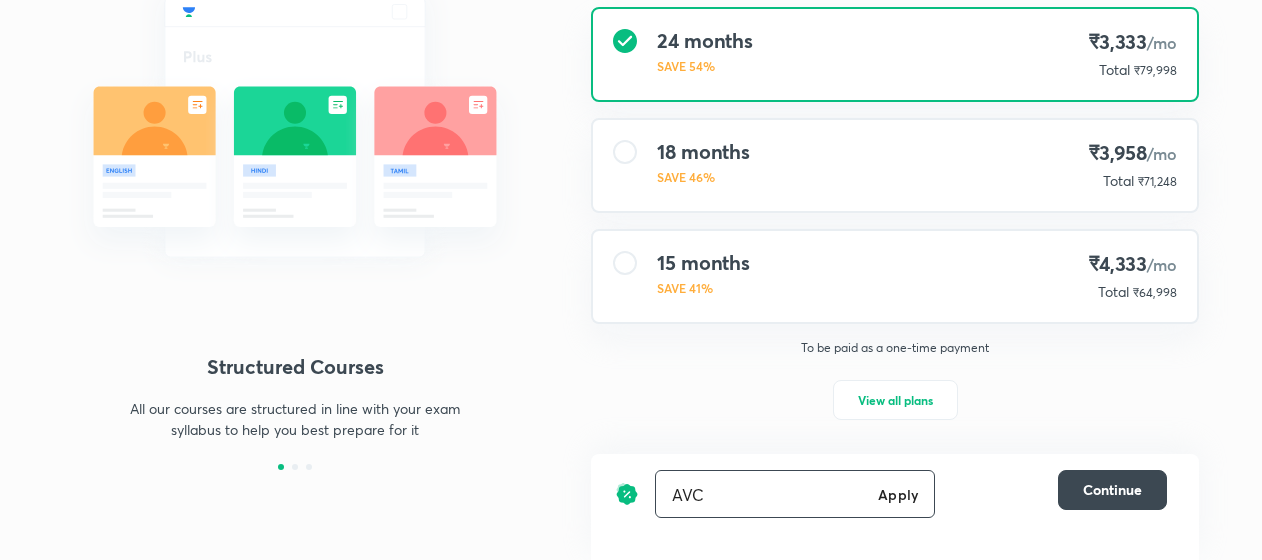 type on "AVC" 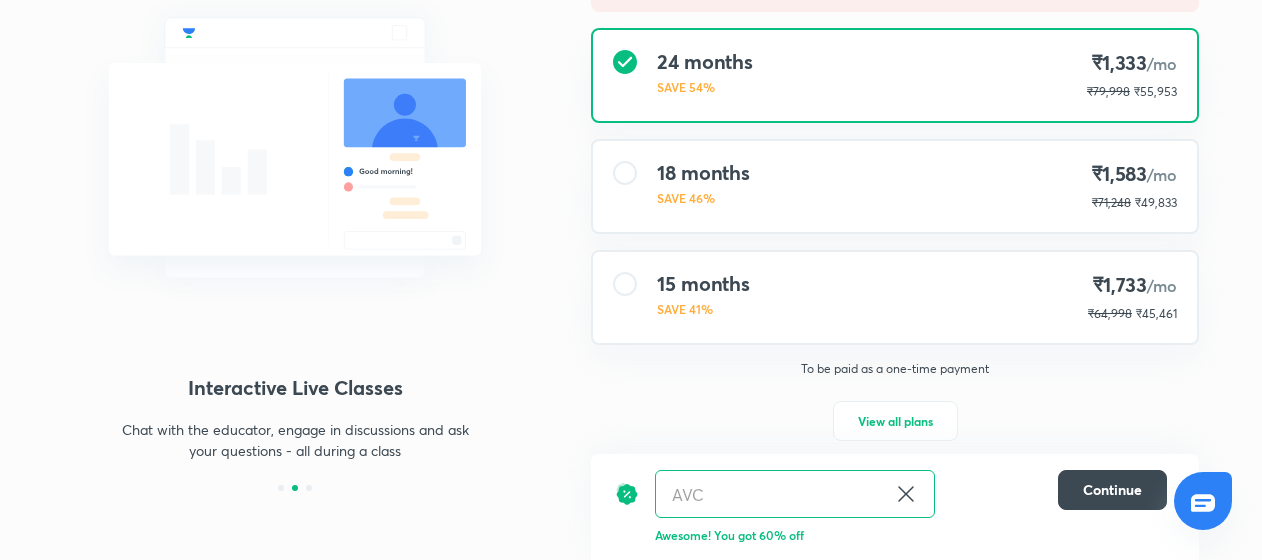 scroll, scrollTop: 227, scrollLeft: 0, axis: vertical 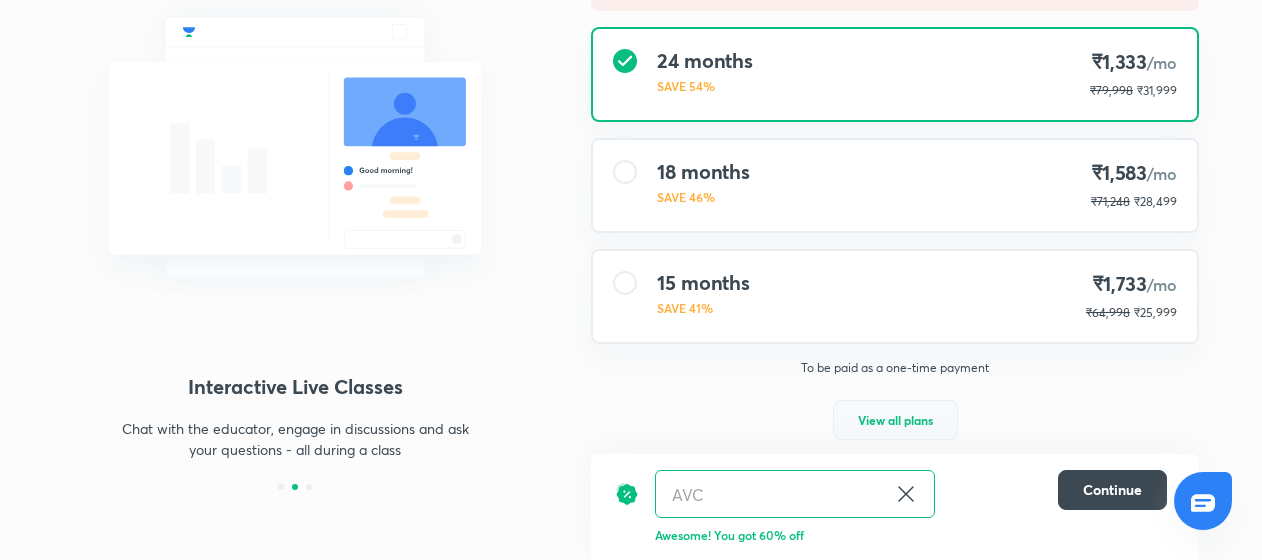 click on "View all plans" at bounding box center [895, 420] 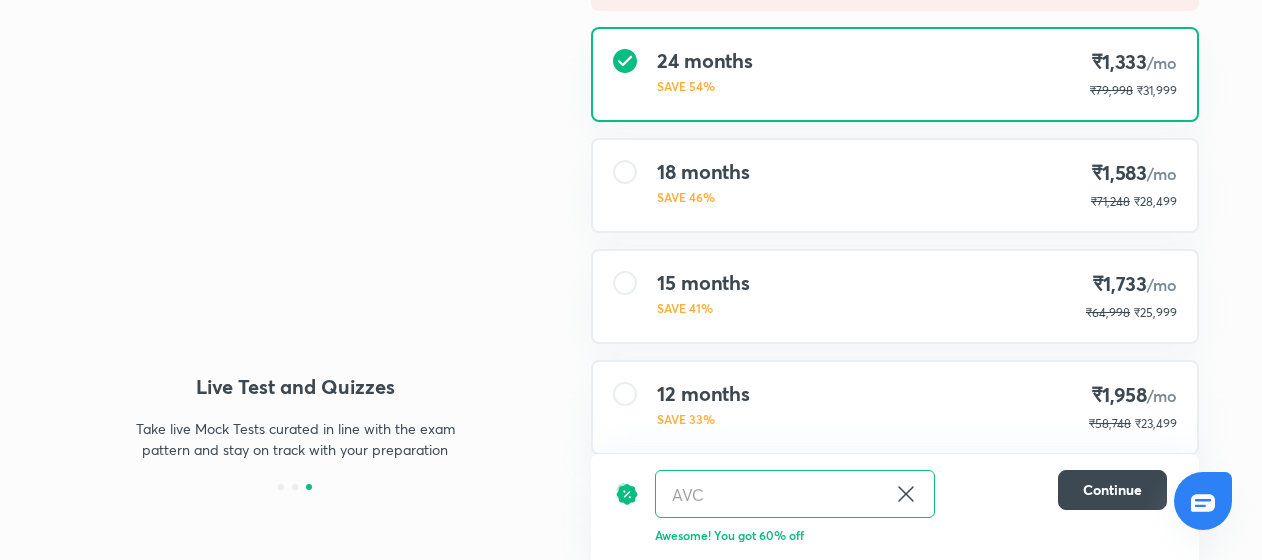 scroll, scrollTop: 382, scrollLeft: 0, axis: vertical 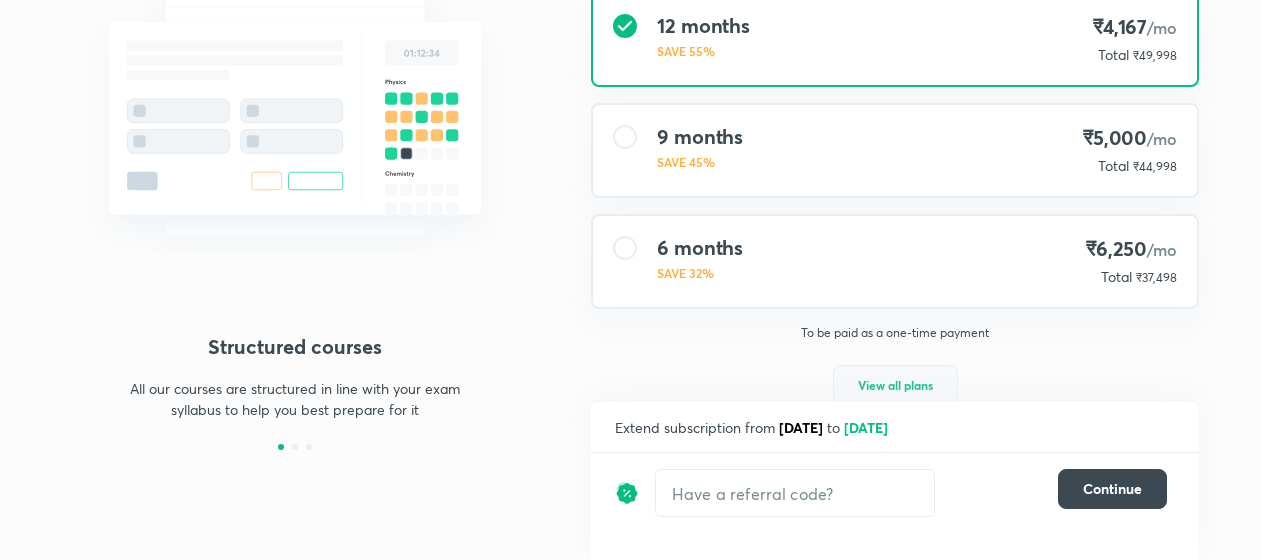 click on "View all plans" at bounding box center (895, 385) 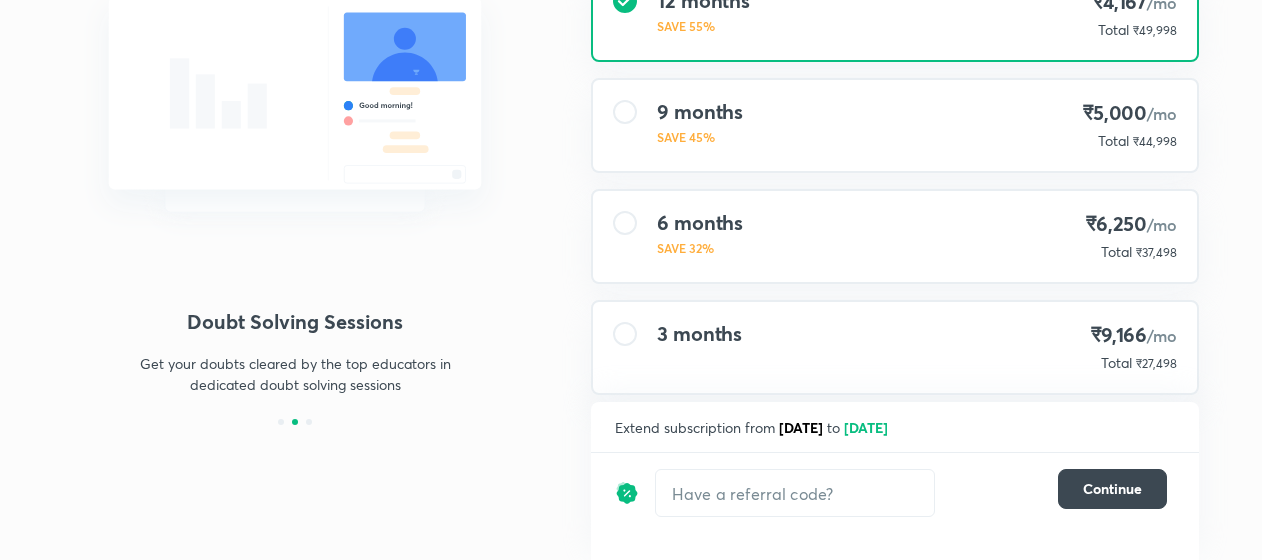 scroll, scrollTop: 247, scrollLeft: 0, axis: vertical 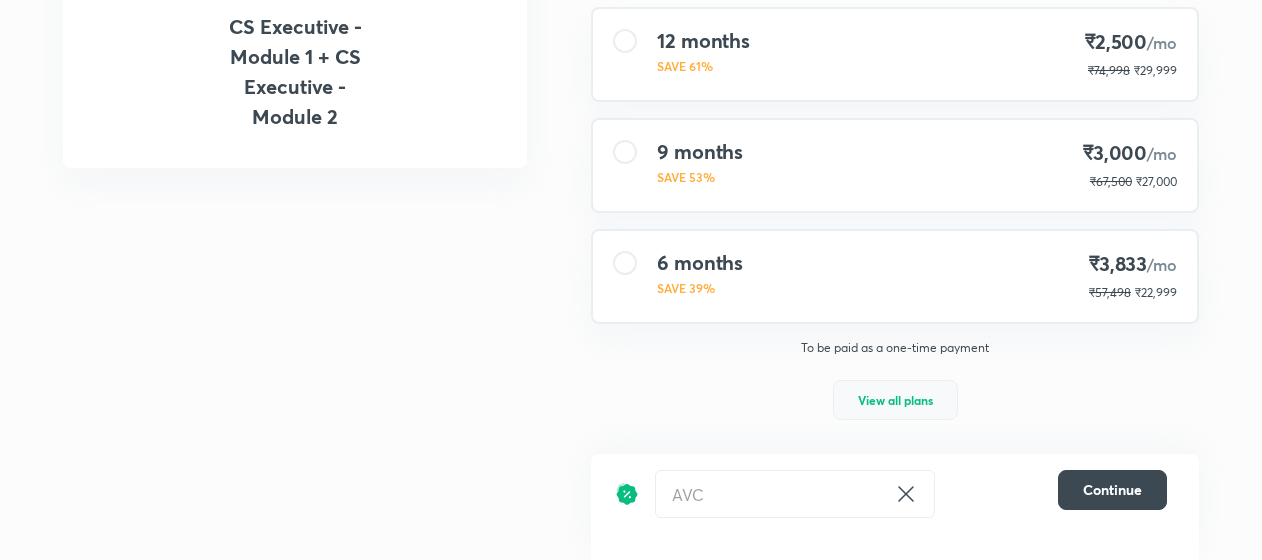 click on "View all plans" at bounding box center [895, 400] 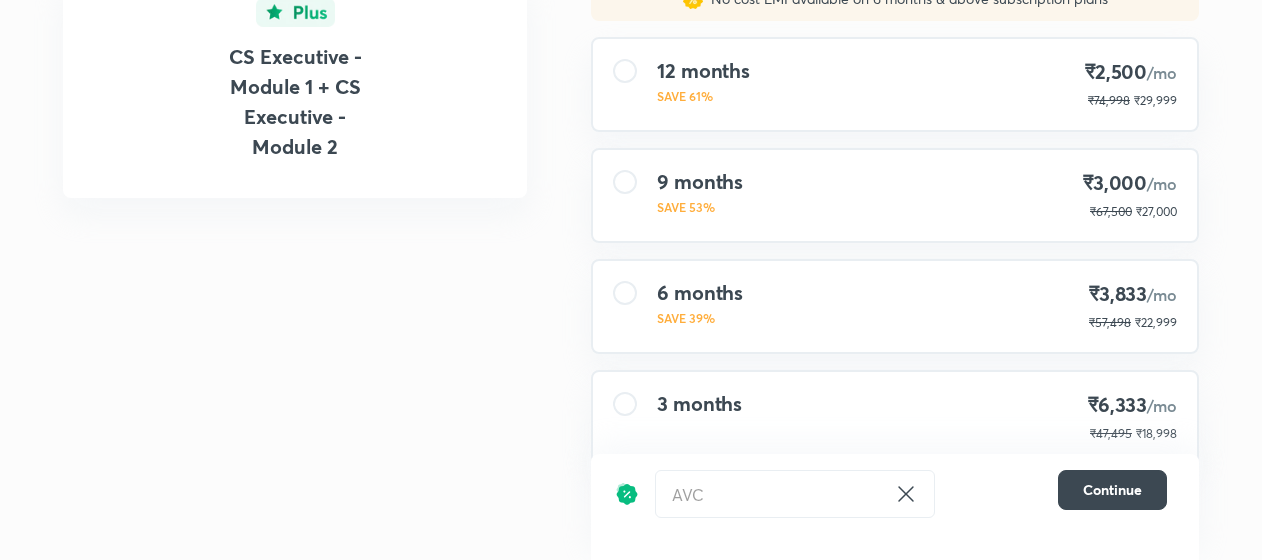 scroll, scrollTop: 0, scrollLeft: 0, axis: both 